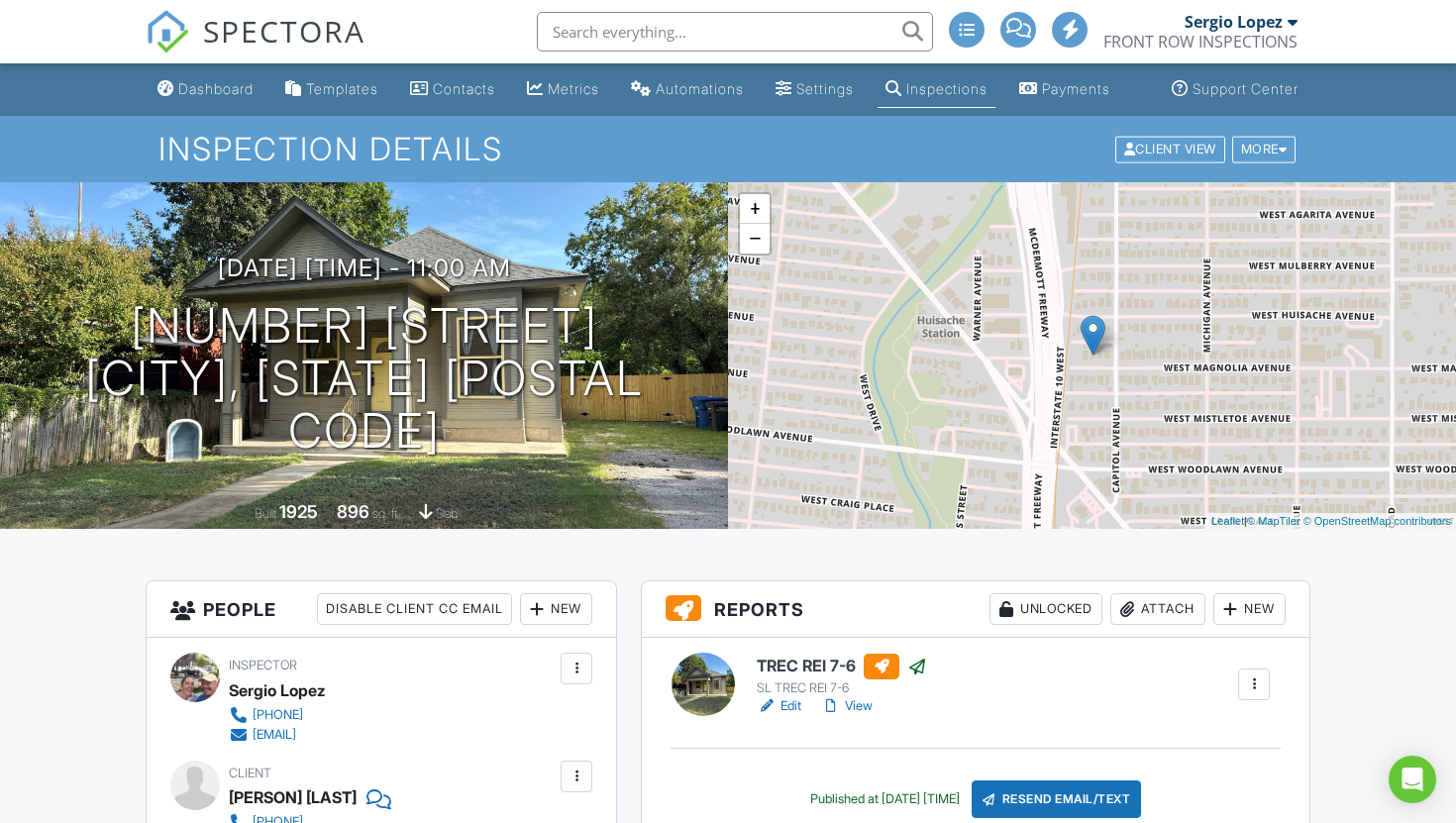 scroll, scrollTop: 1, scrollLeft: 0, axis: vertical 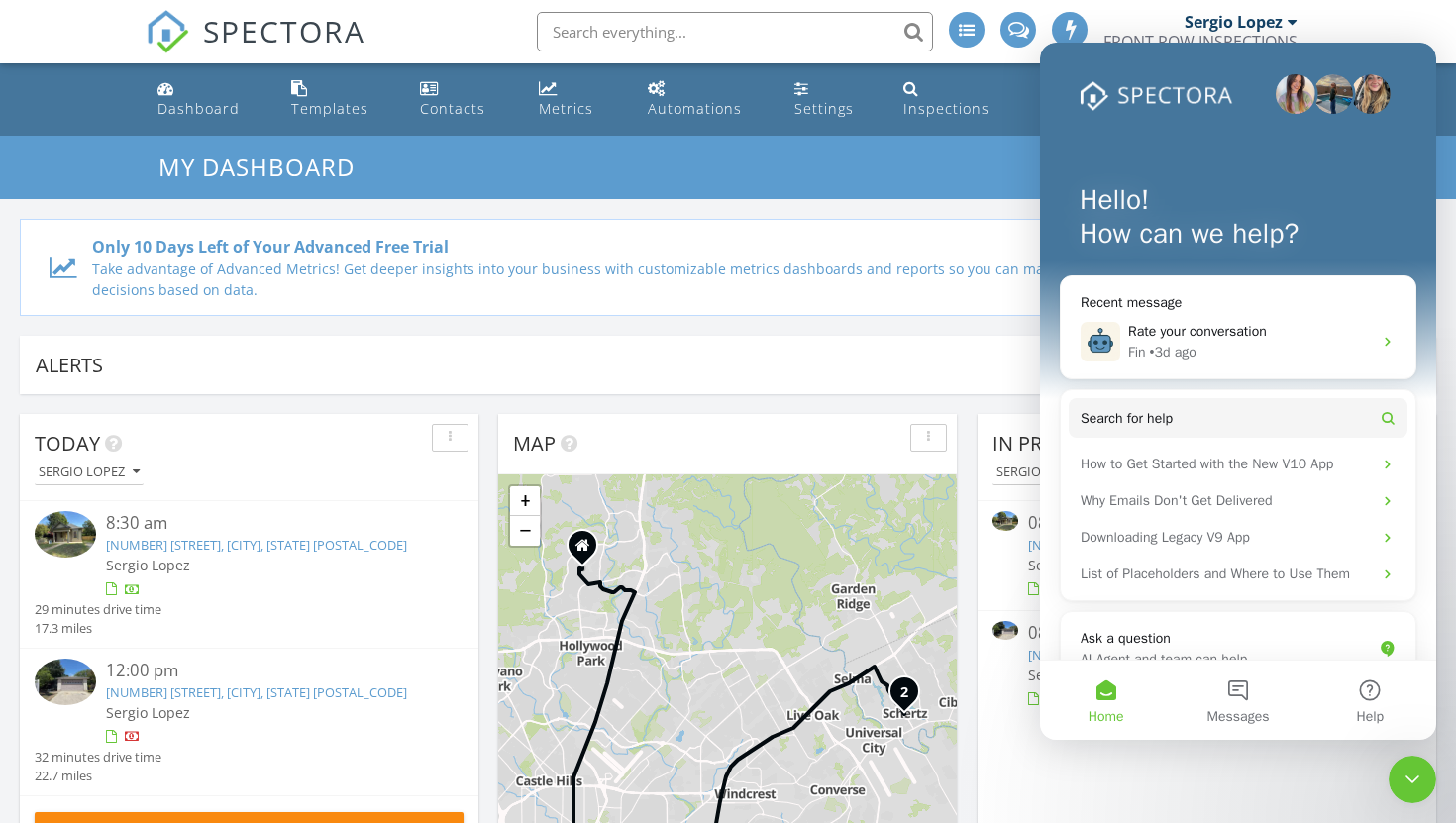 click 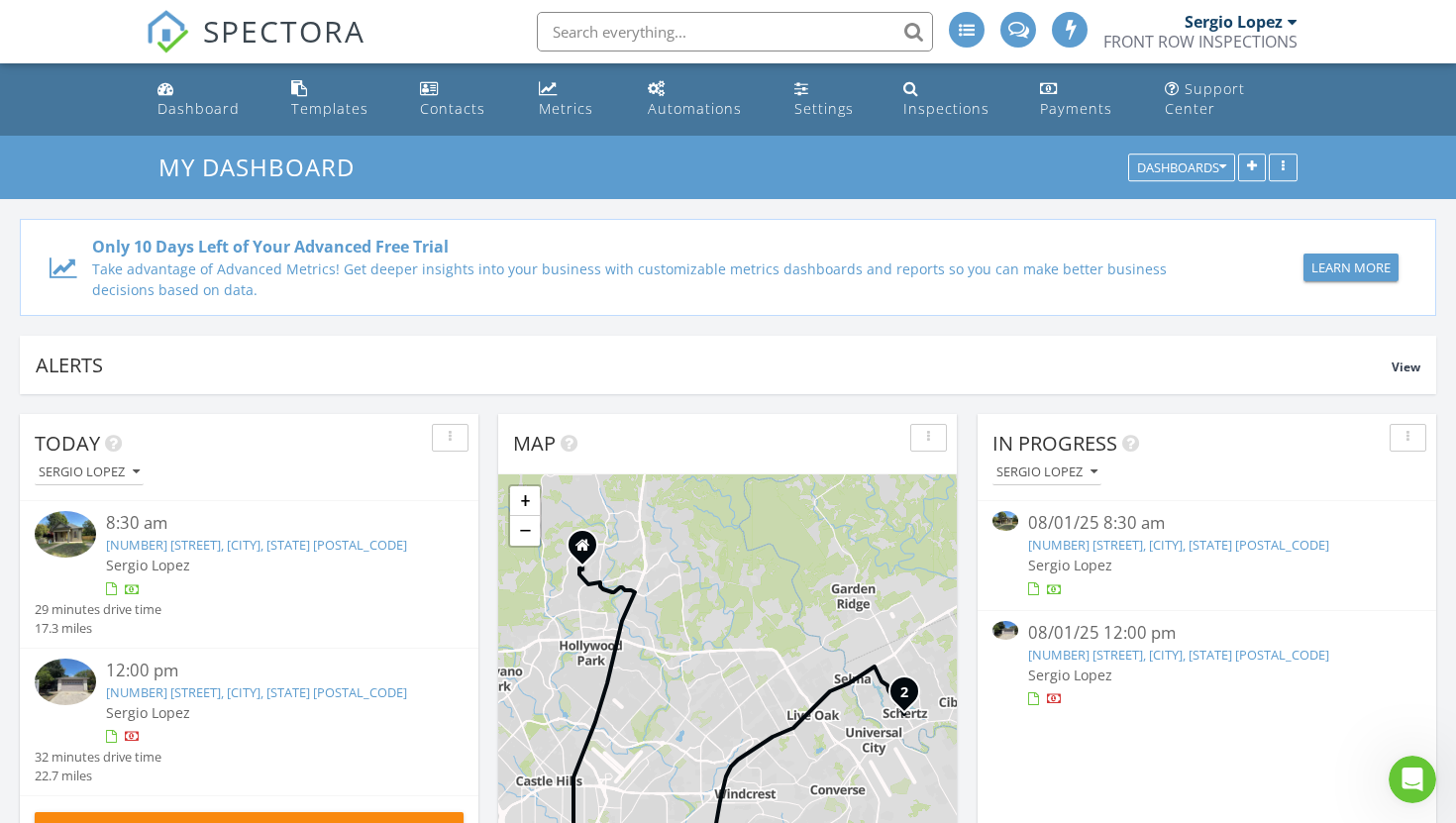 scroll, scrollTop: 0, scrollLeft: 0, axis: both 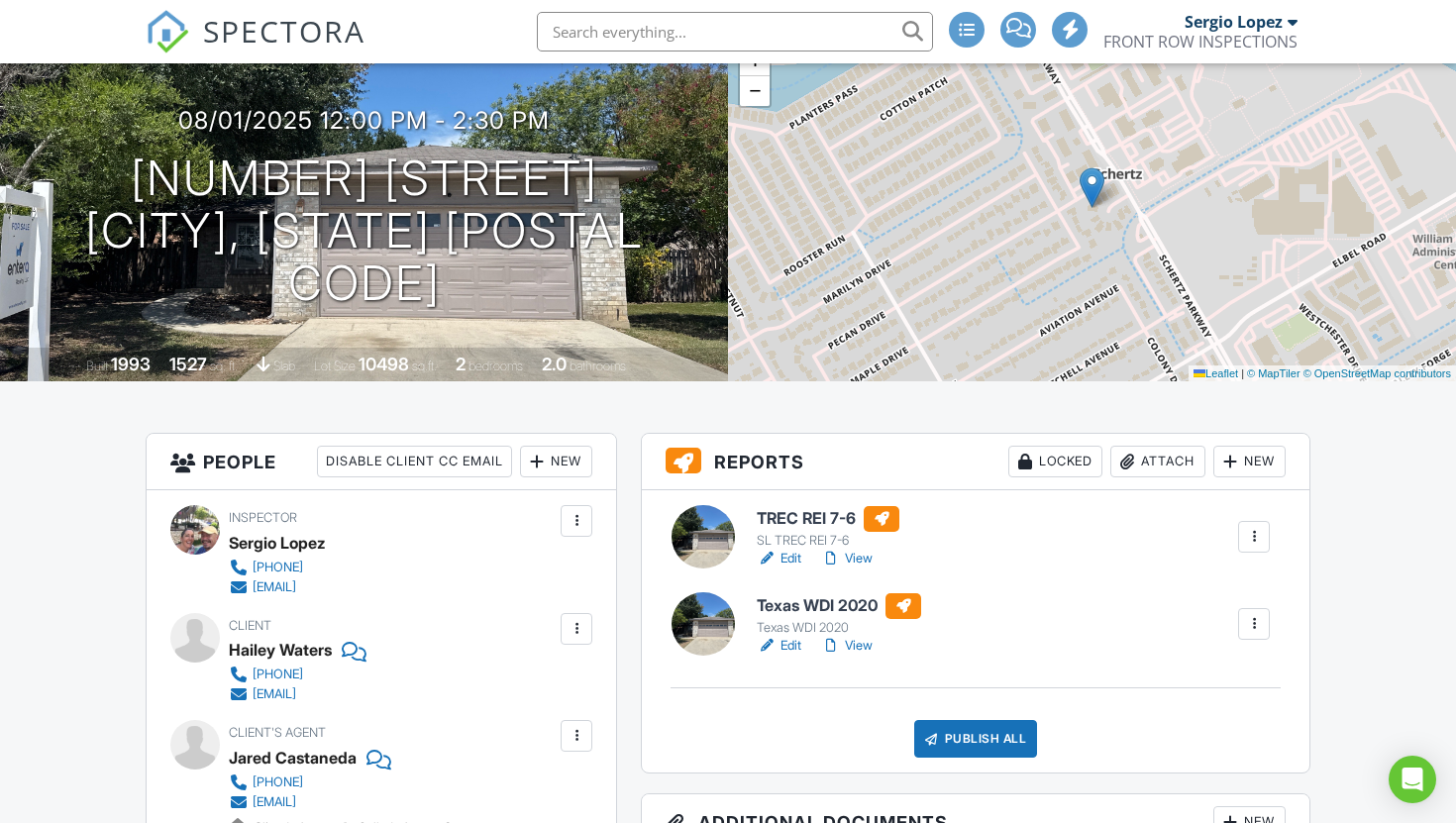 click on "Edit" at bounding box center (779, 646) 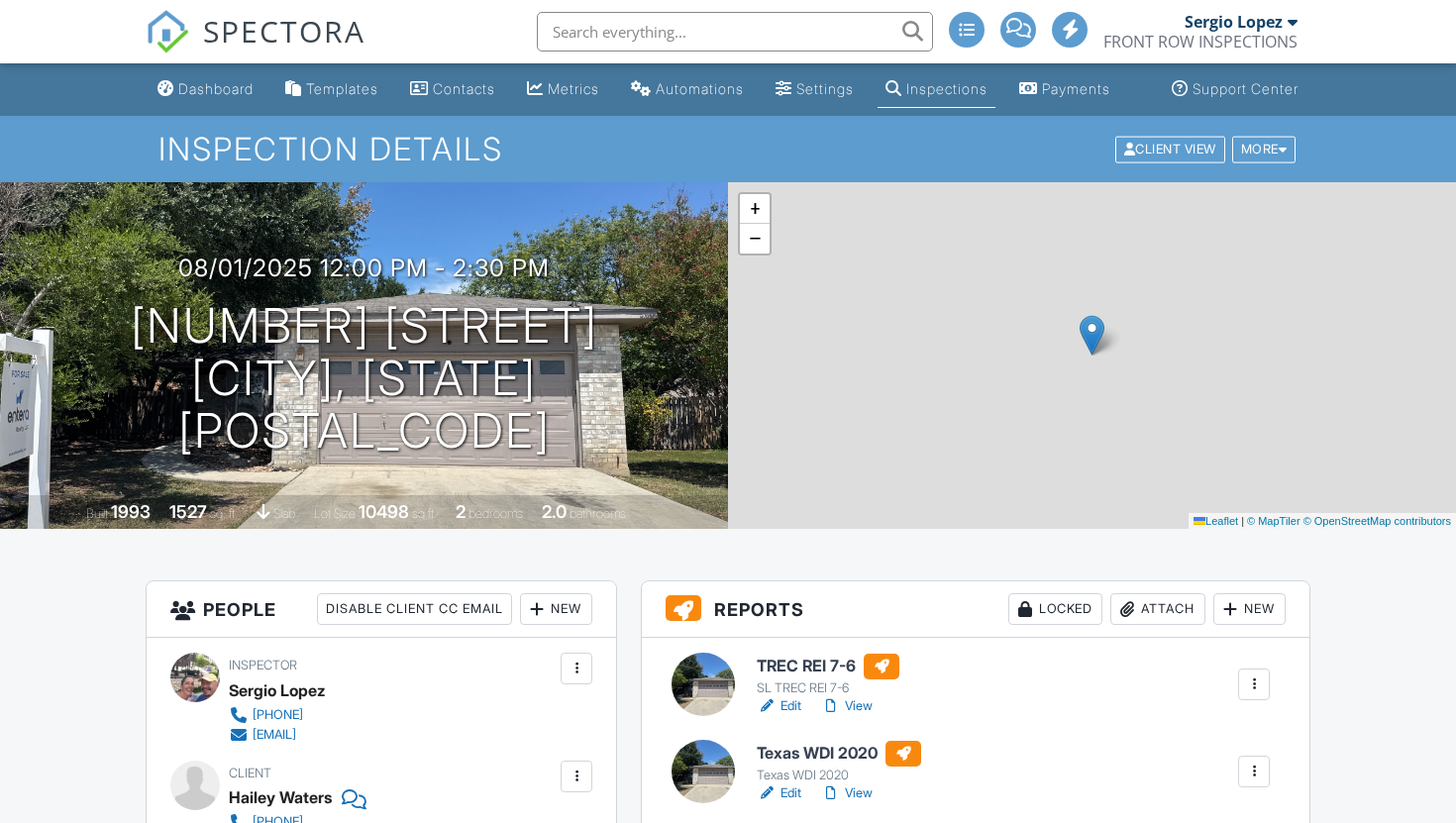 scroll, scrollTop: 107, scrollLeft: 0, axis: vertical 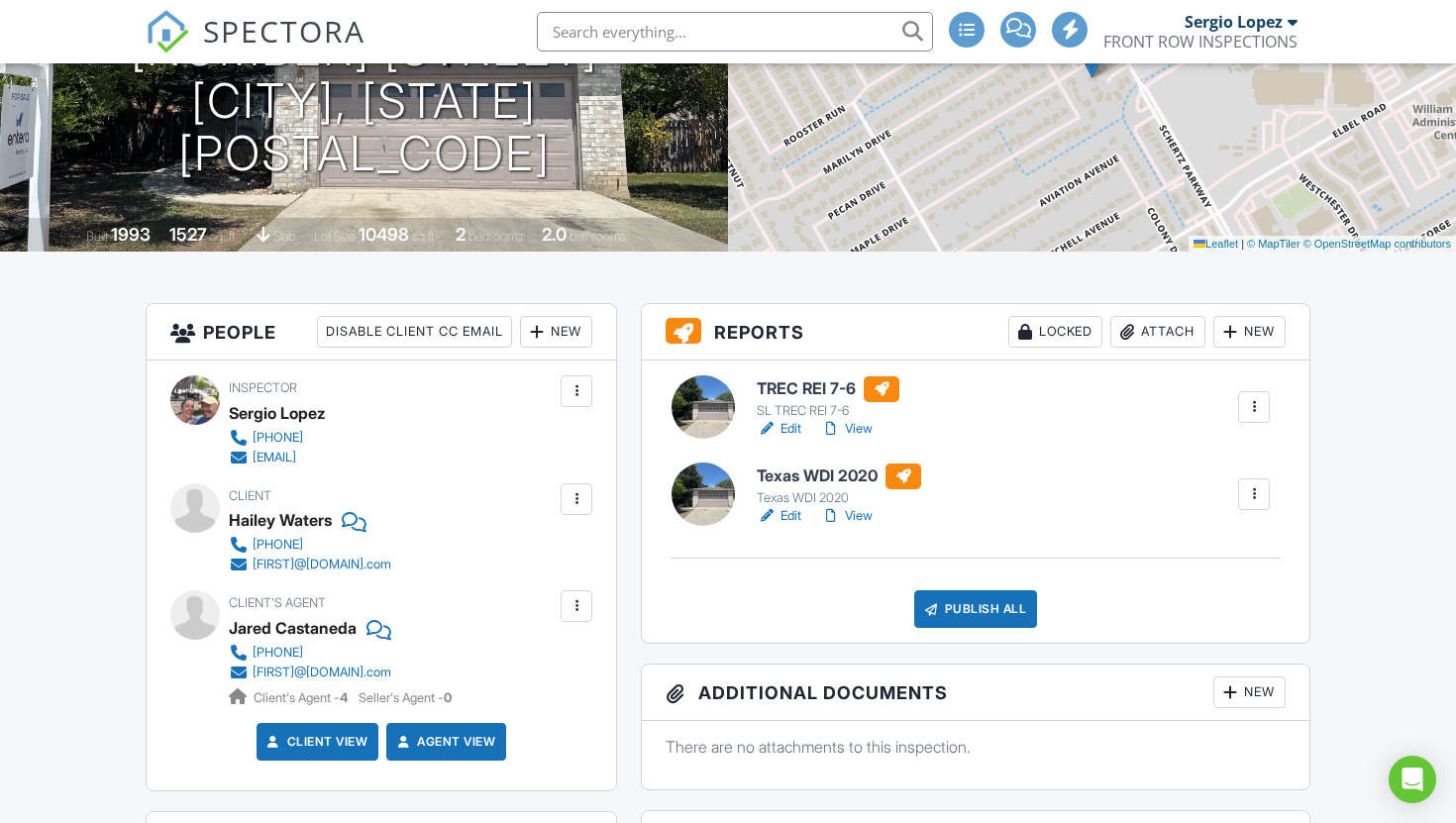 click on "Edit" at bounding box center [779, 429] 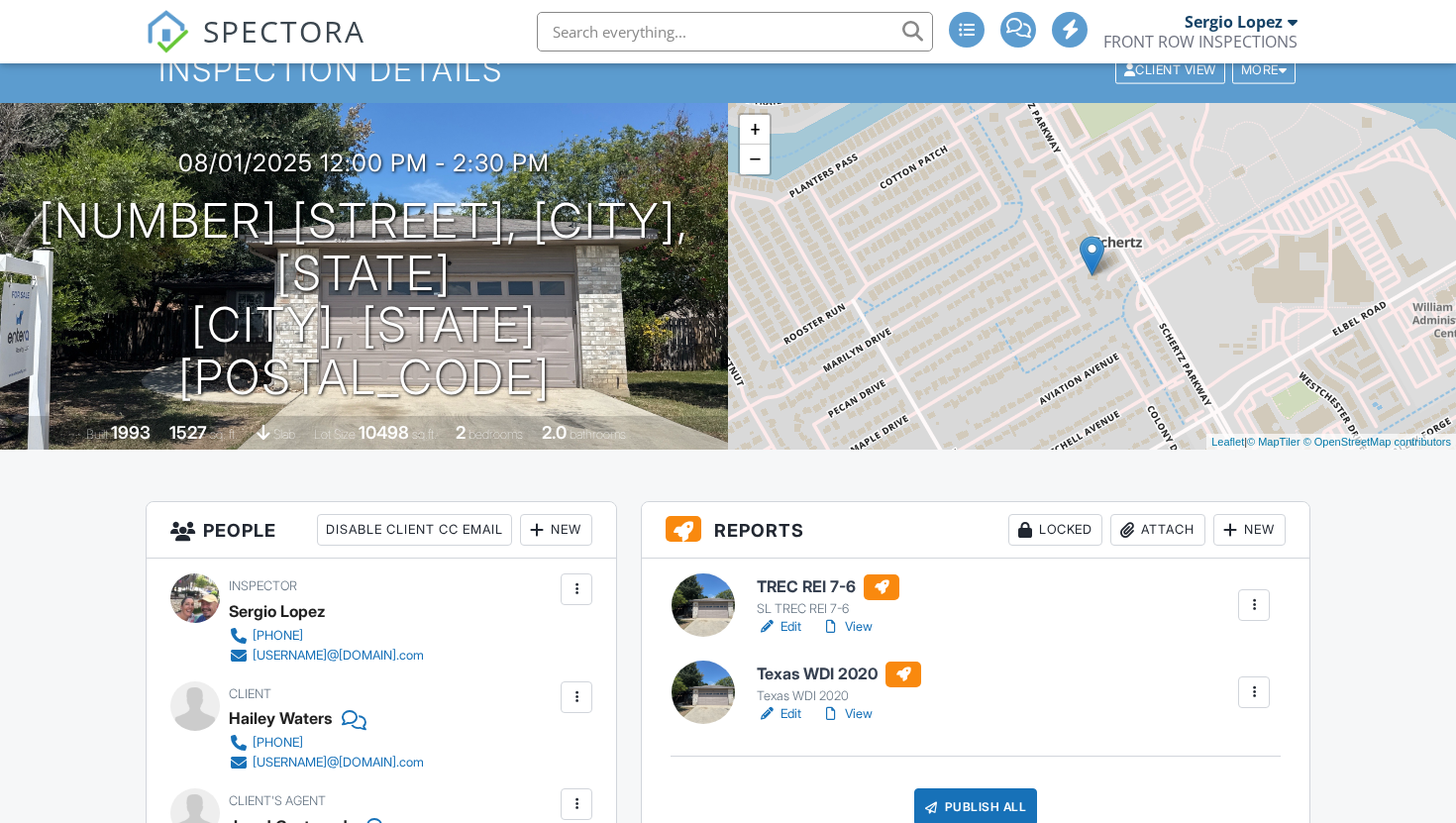 scroll, scrollTop: 331, scrollLeft: 0, axis: vertical 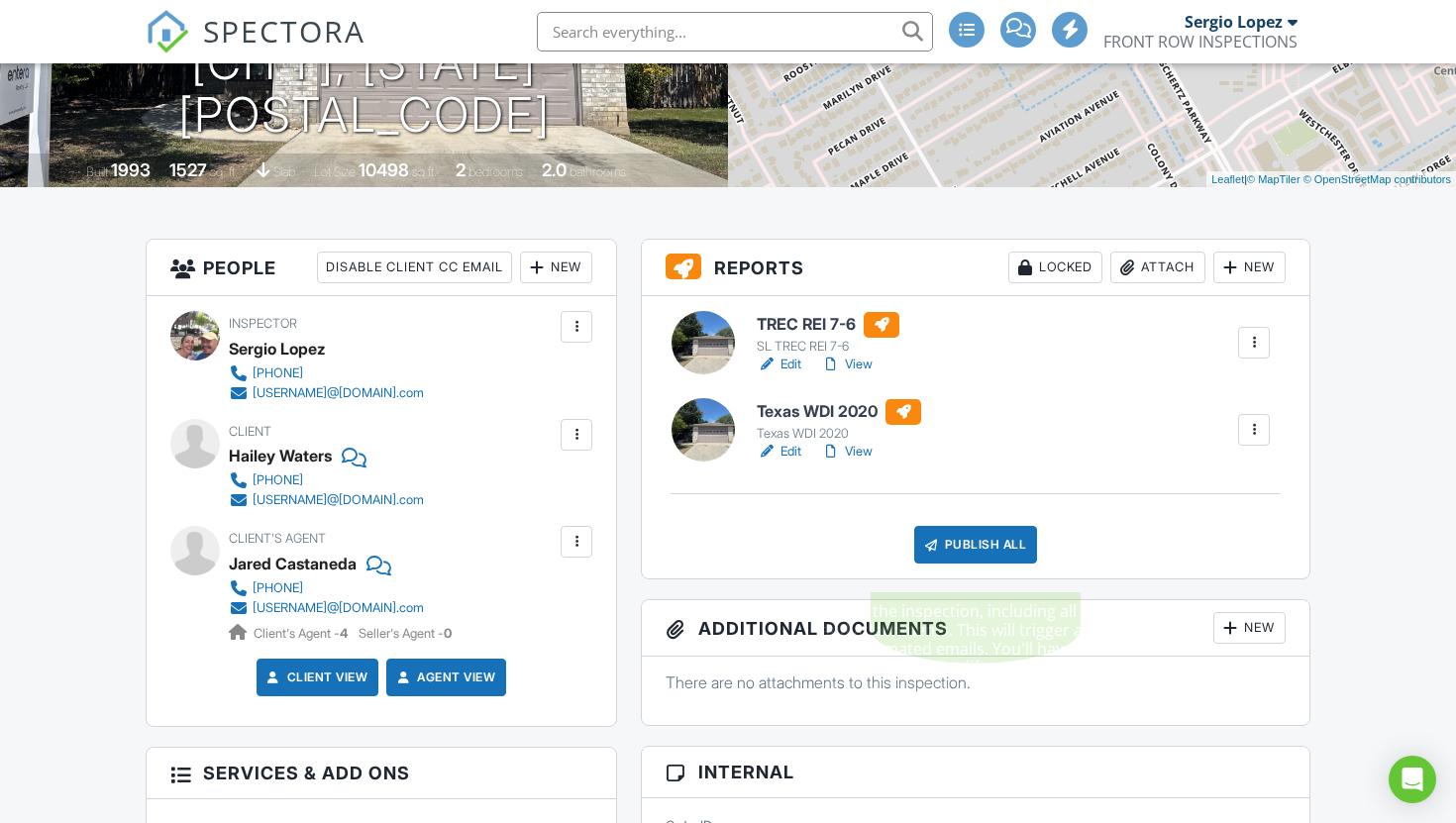 click on "Publish All" at bounding box center [976, 545] 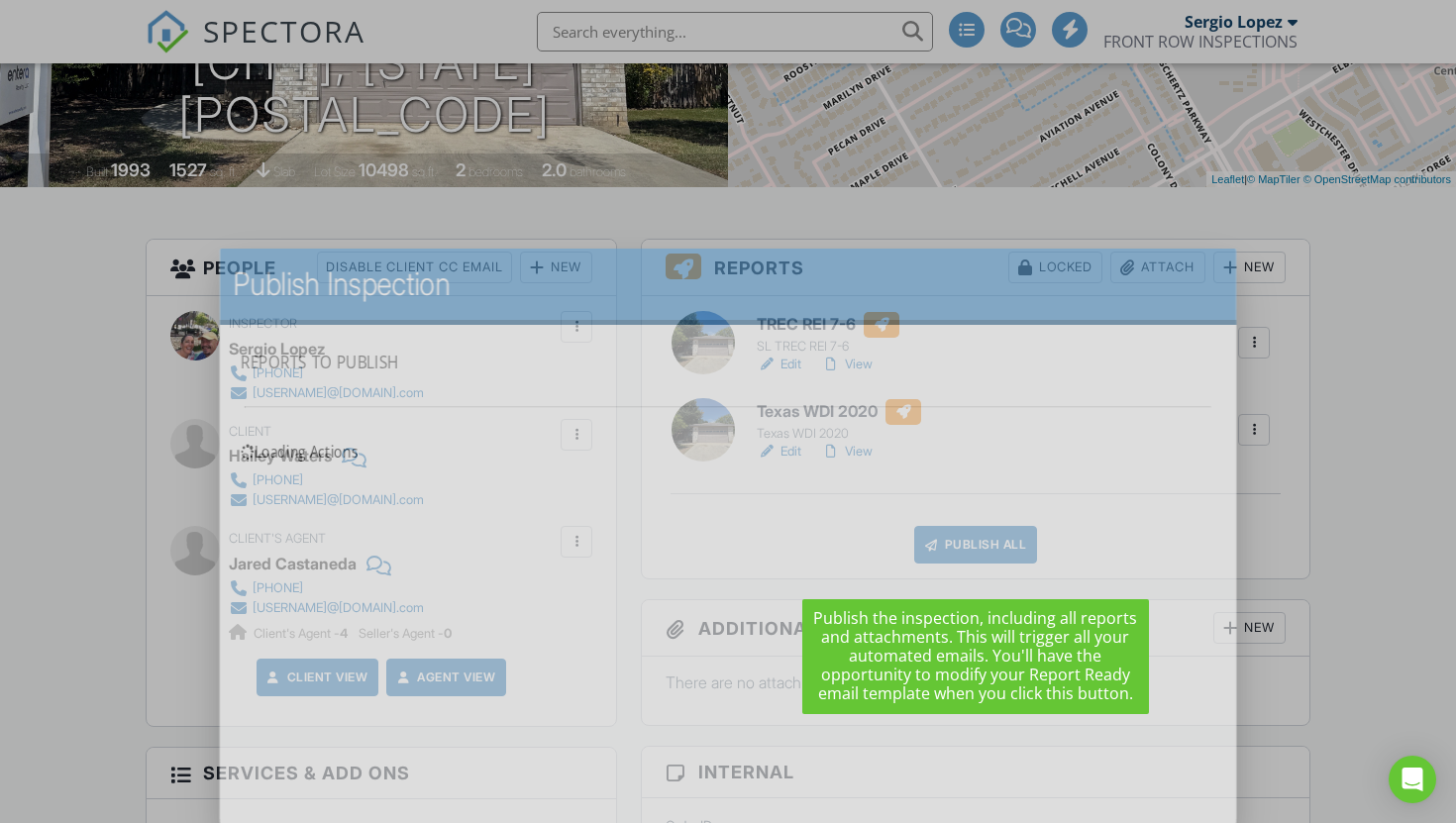 scroll, scrollTop: 0, scrollLeft: 0, axis: both 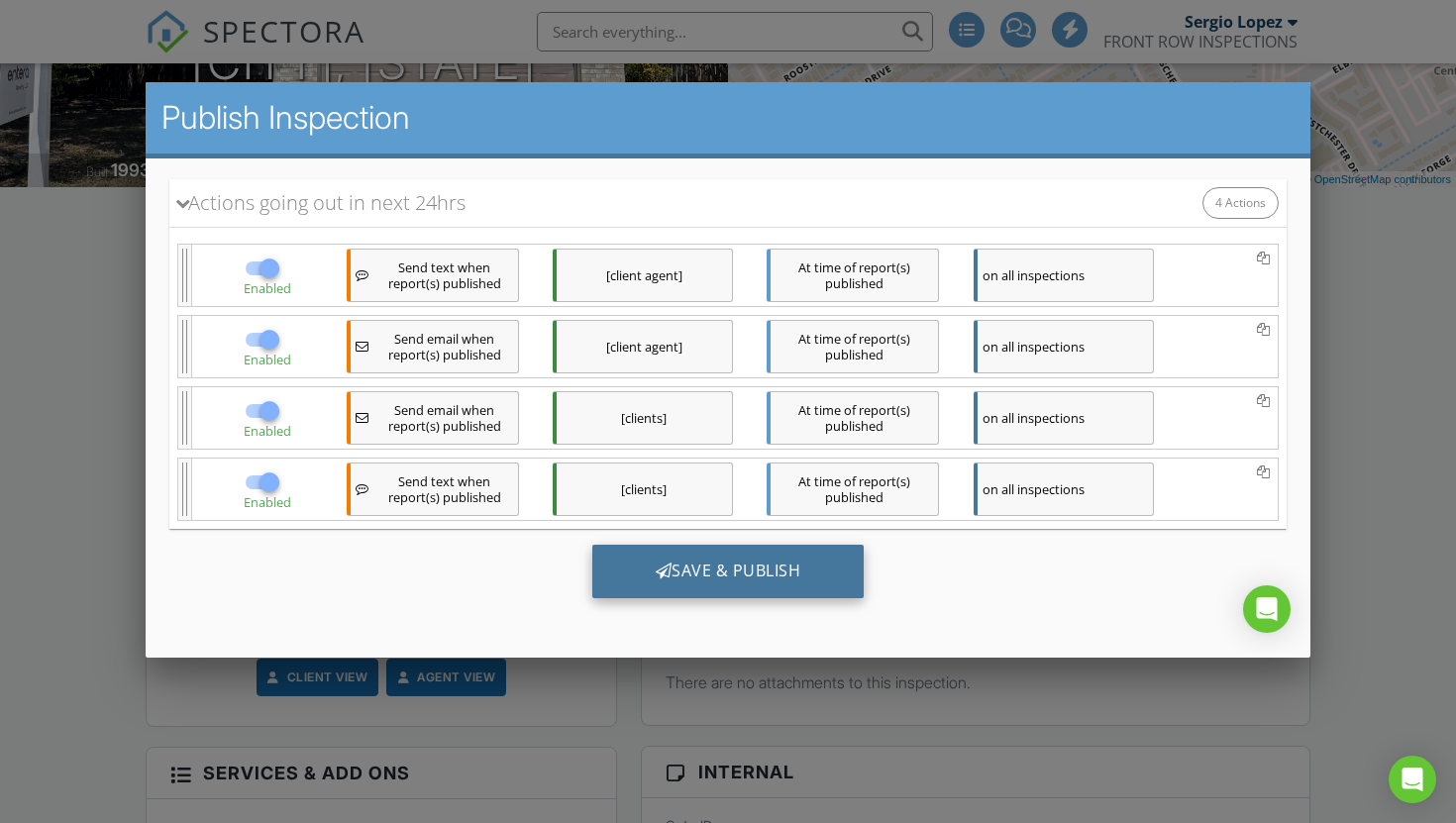 click on "Save & Publish" at bounding box center (728, 571) 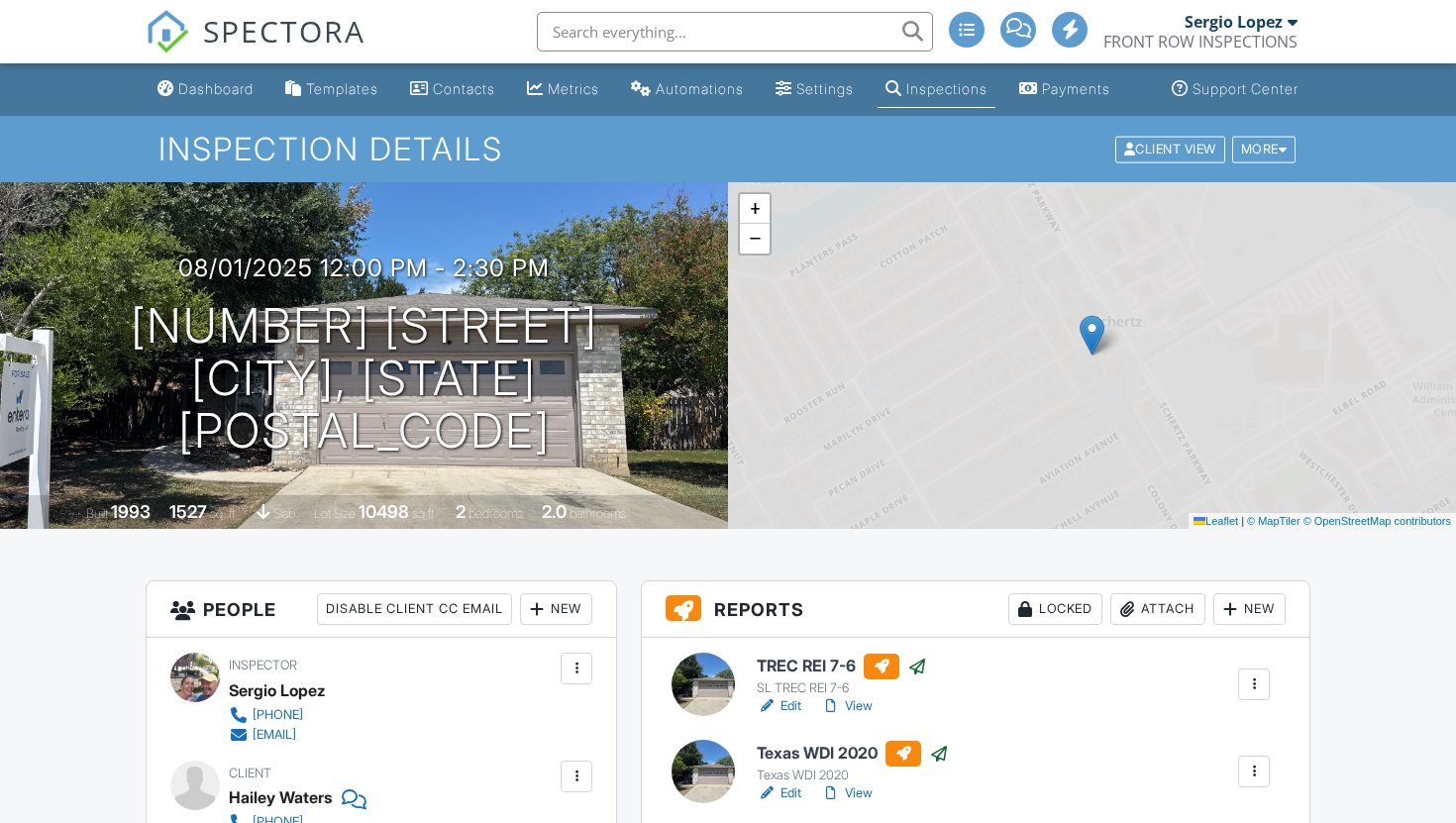 scroll, scrollTop: 0, scrollLeft: 0, axis: both 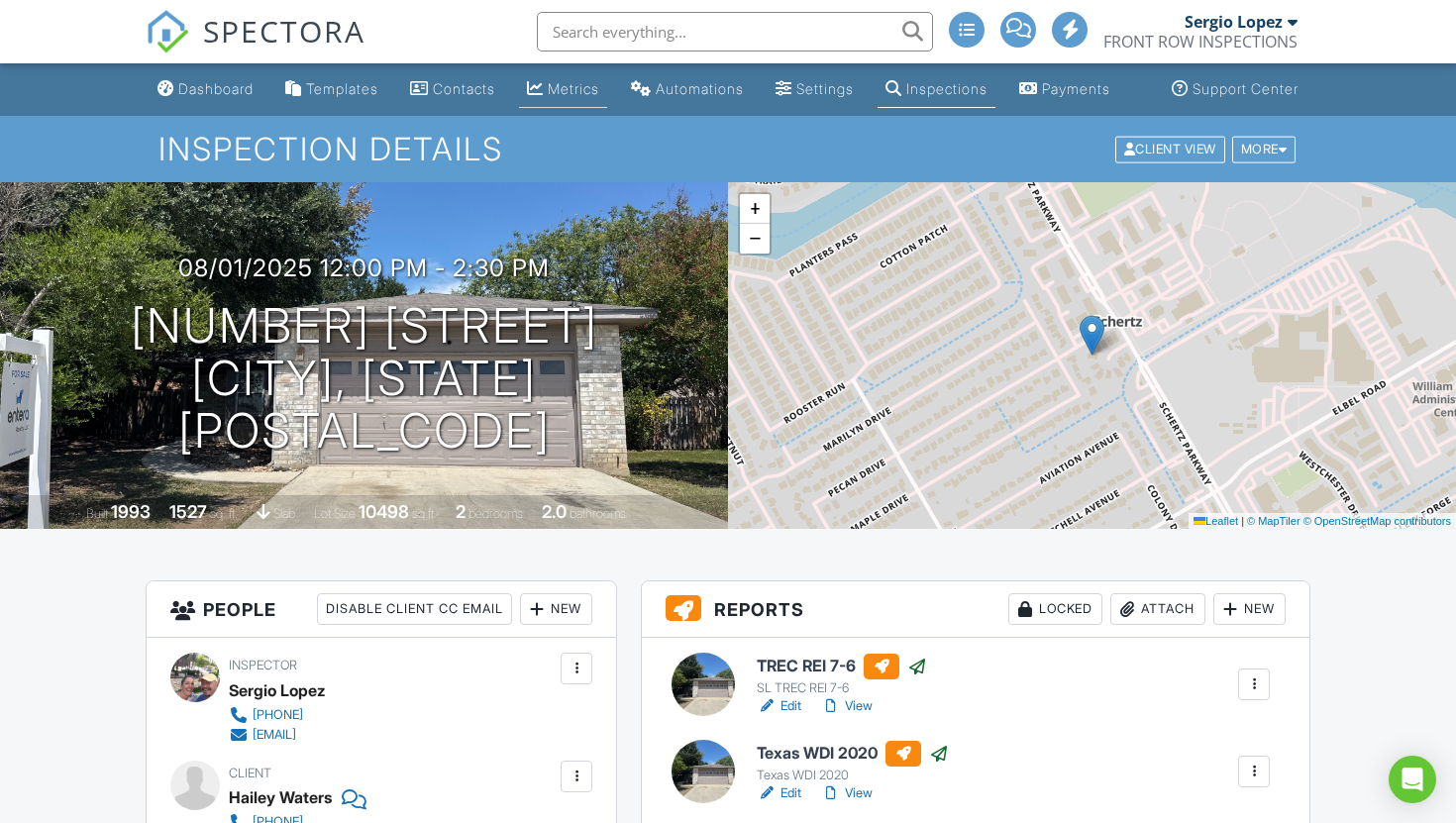click on "Metrics" at bounding box center (573, 88) 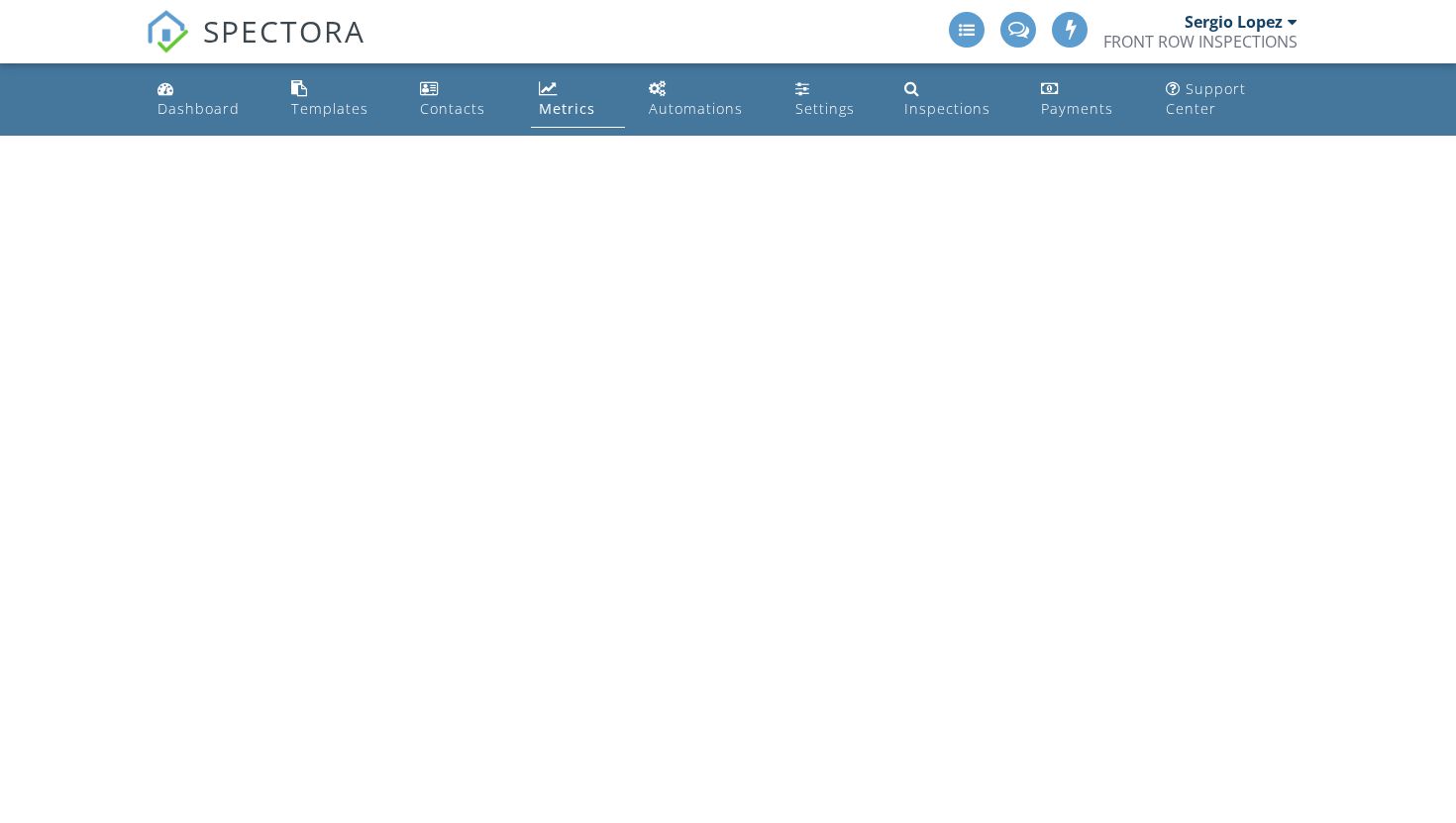 scroll, scrollTop: 0, scrollLeft: 0, axis: both 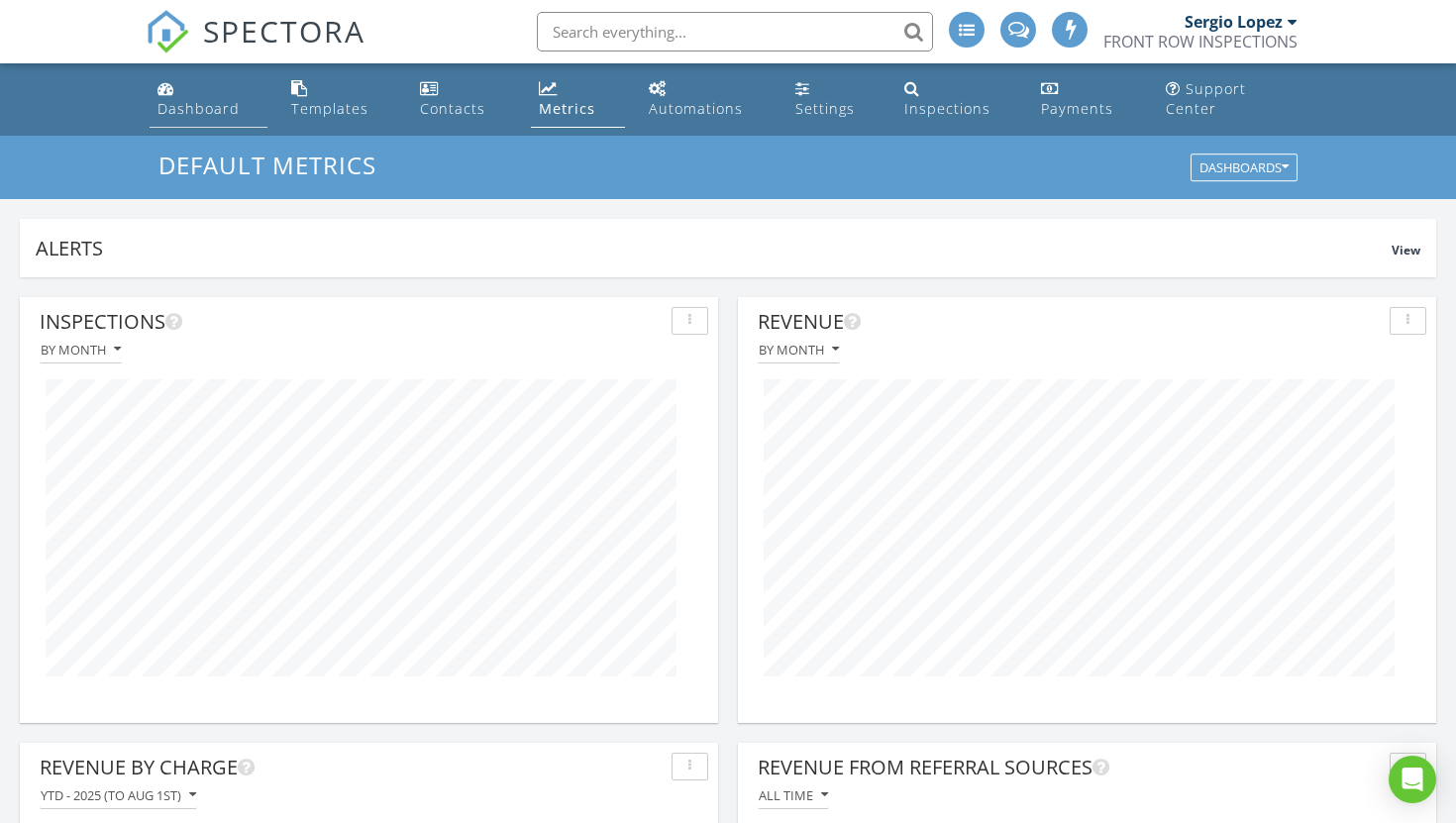 click on "Dashboard" at bounding box center (198, 108) 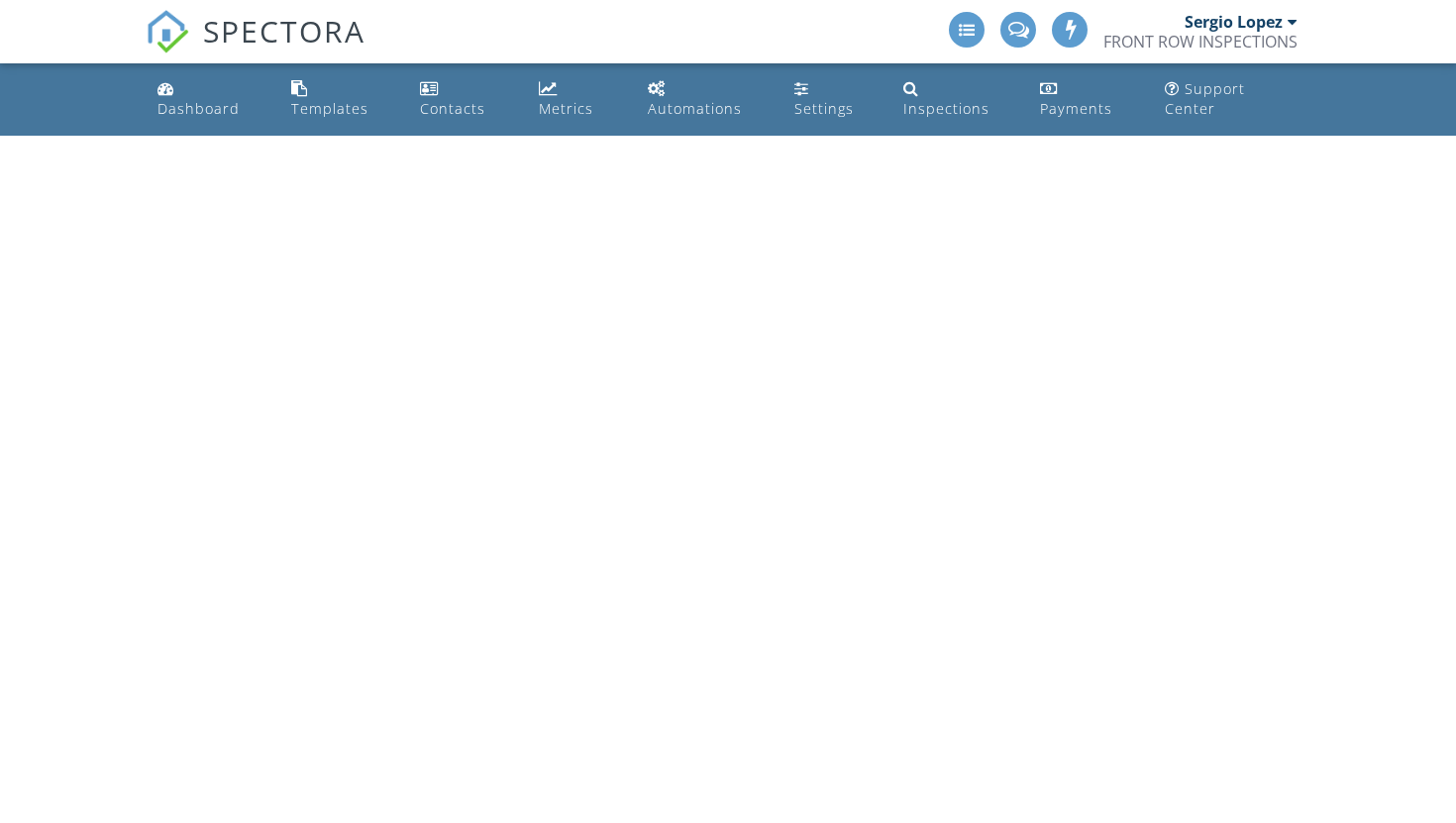 scroll, scrollTop: 0, scrollLeft: 0, axis: both 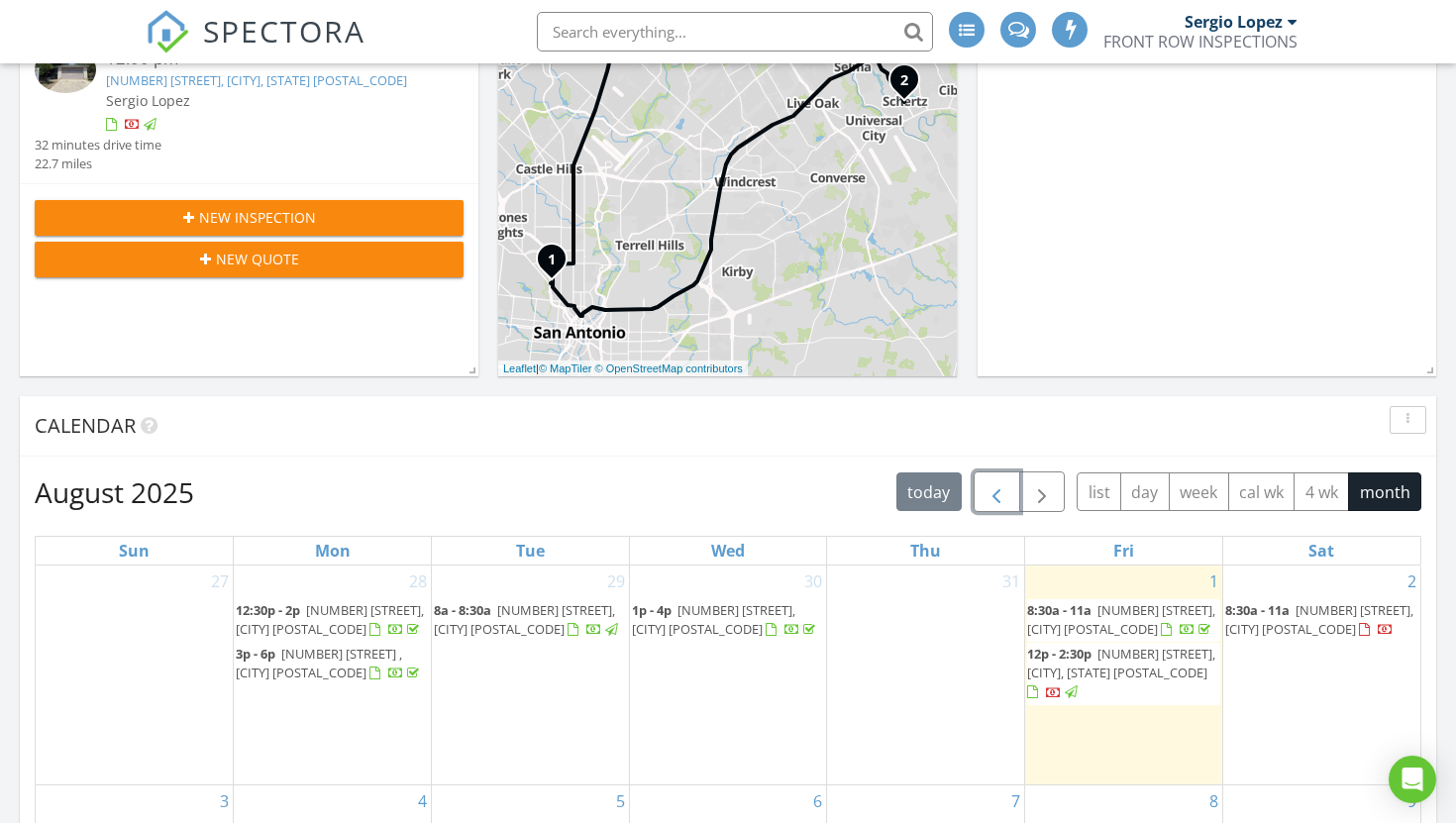 click at bounding box center [996, 492] 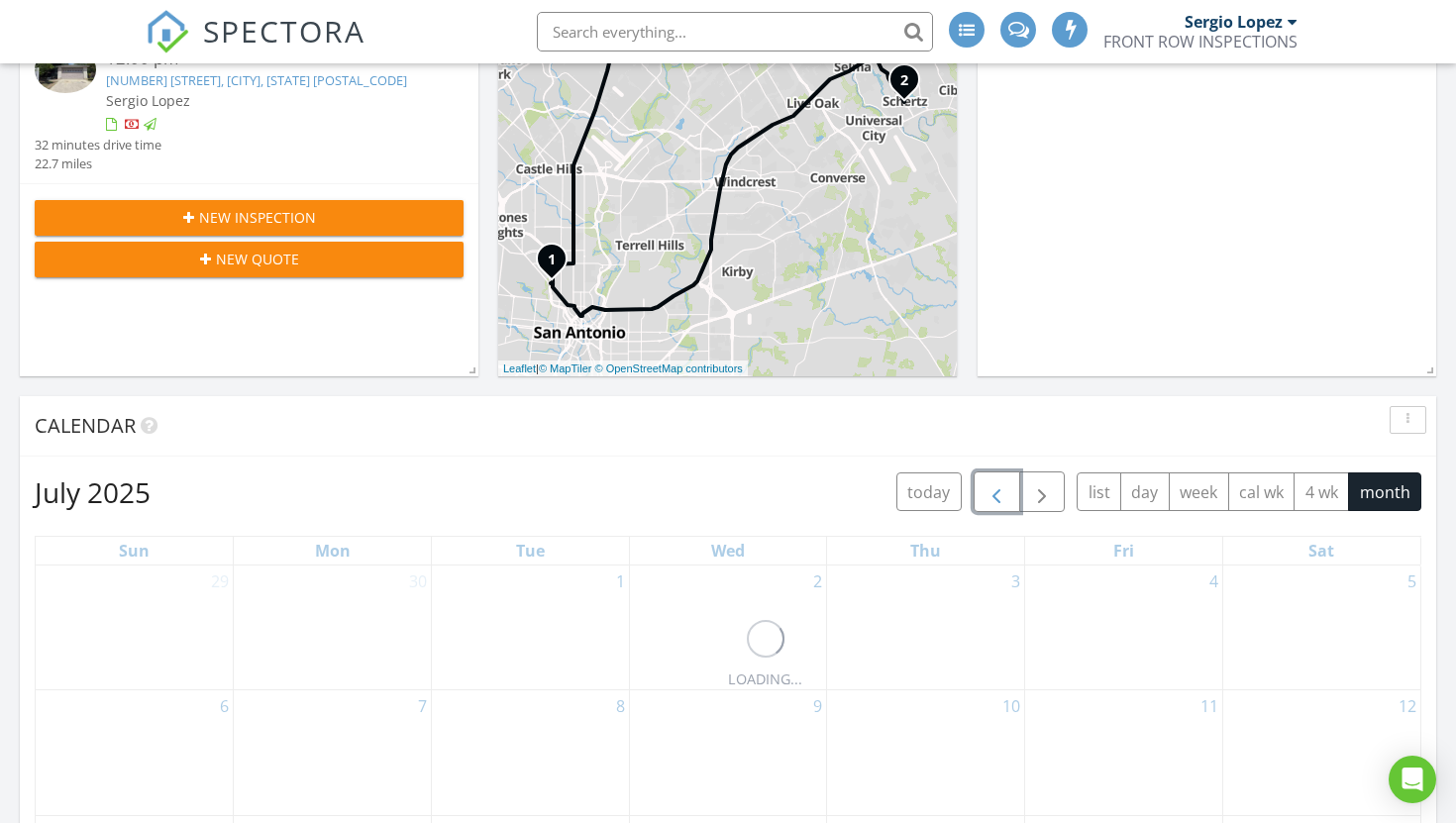 click at bounding box center [996, 492] 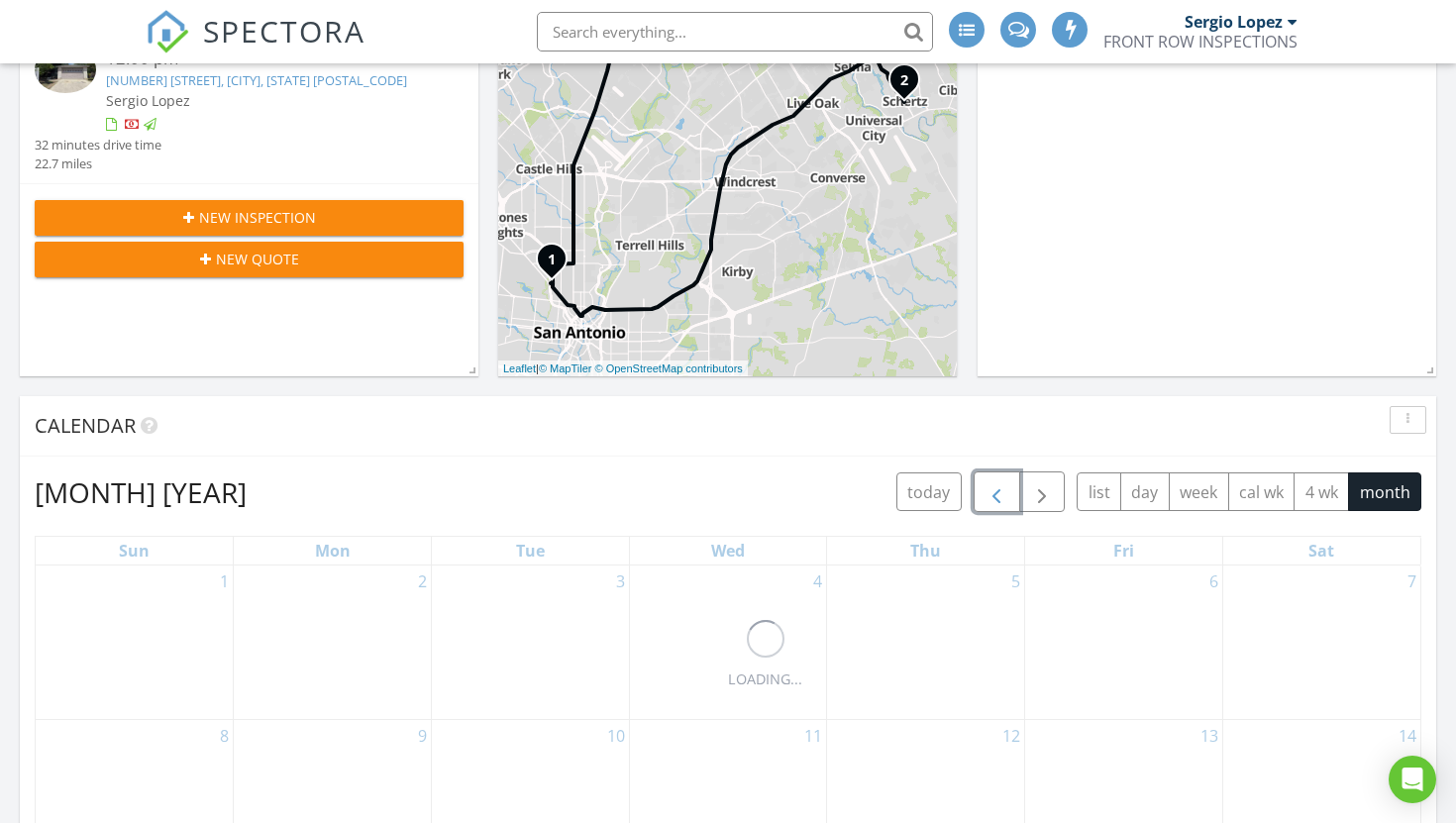 click at bounding box center [996, 492] 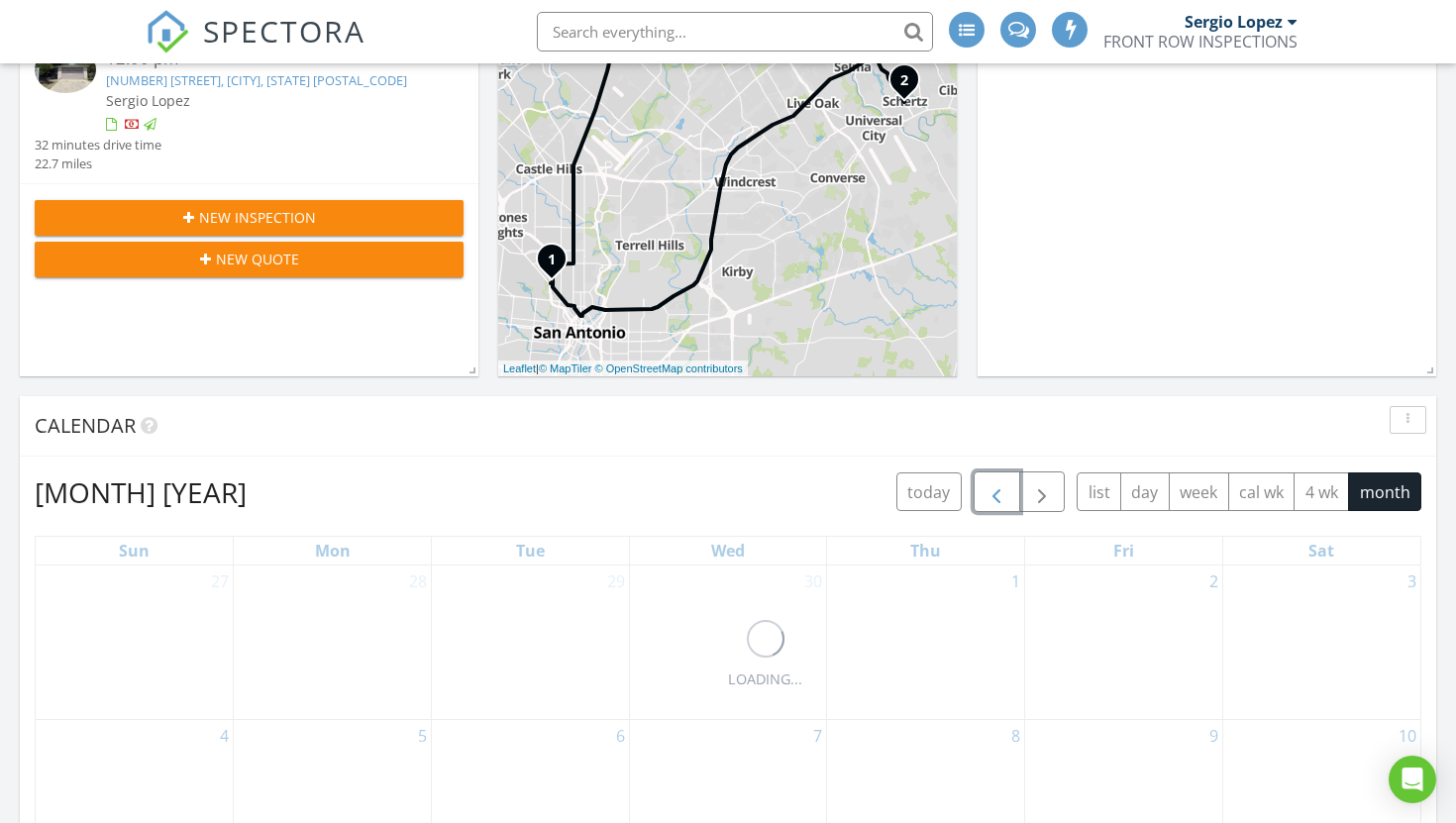 click at bounding box center (996, 492) 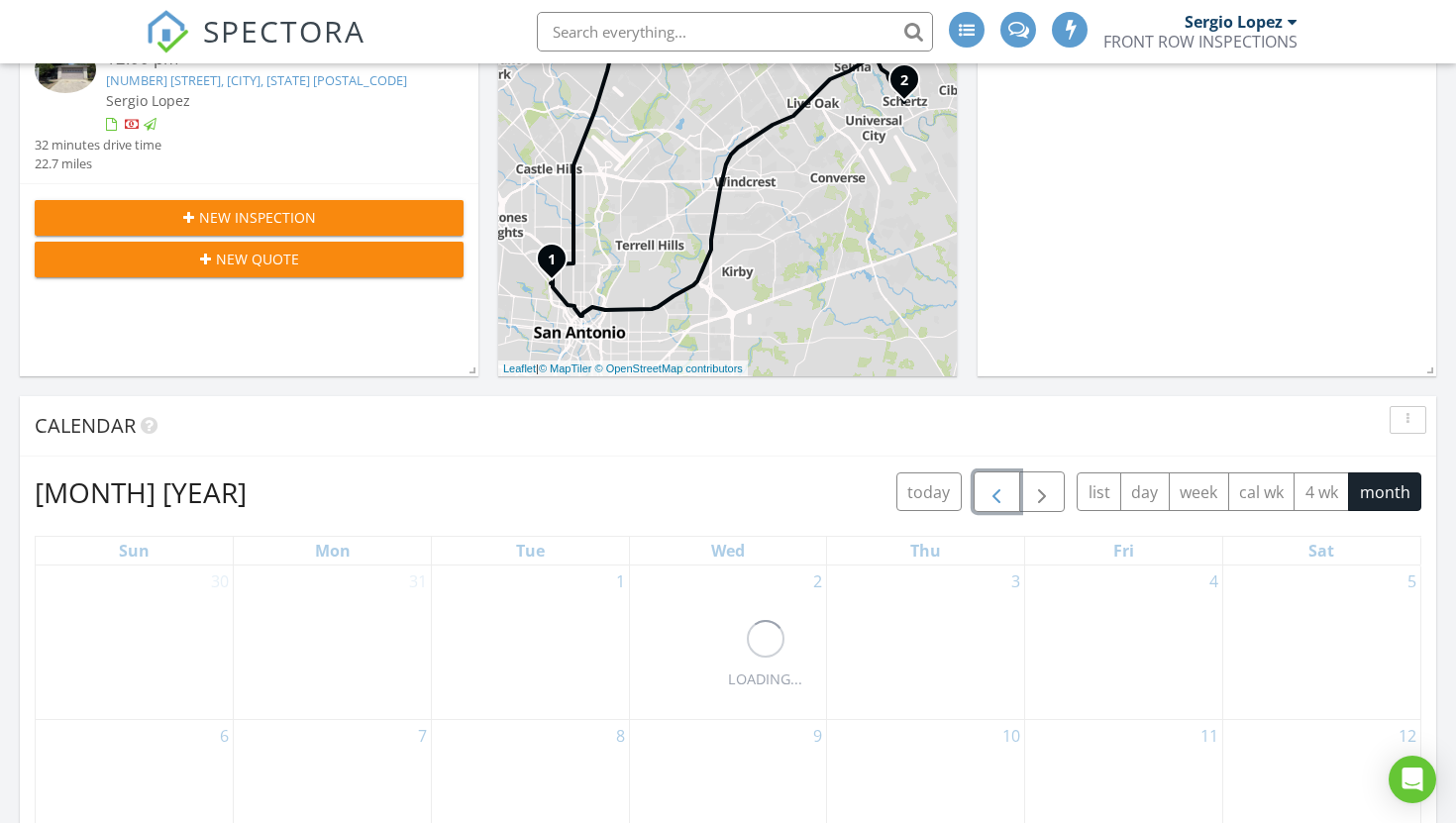 click at bounding box center (996, 492) 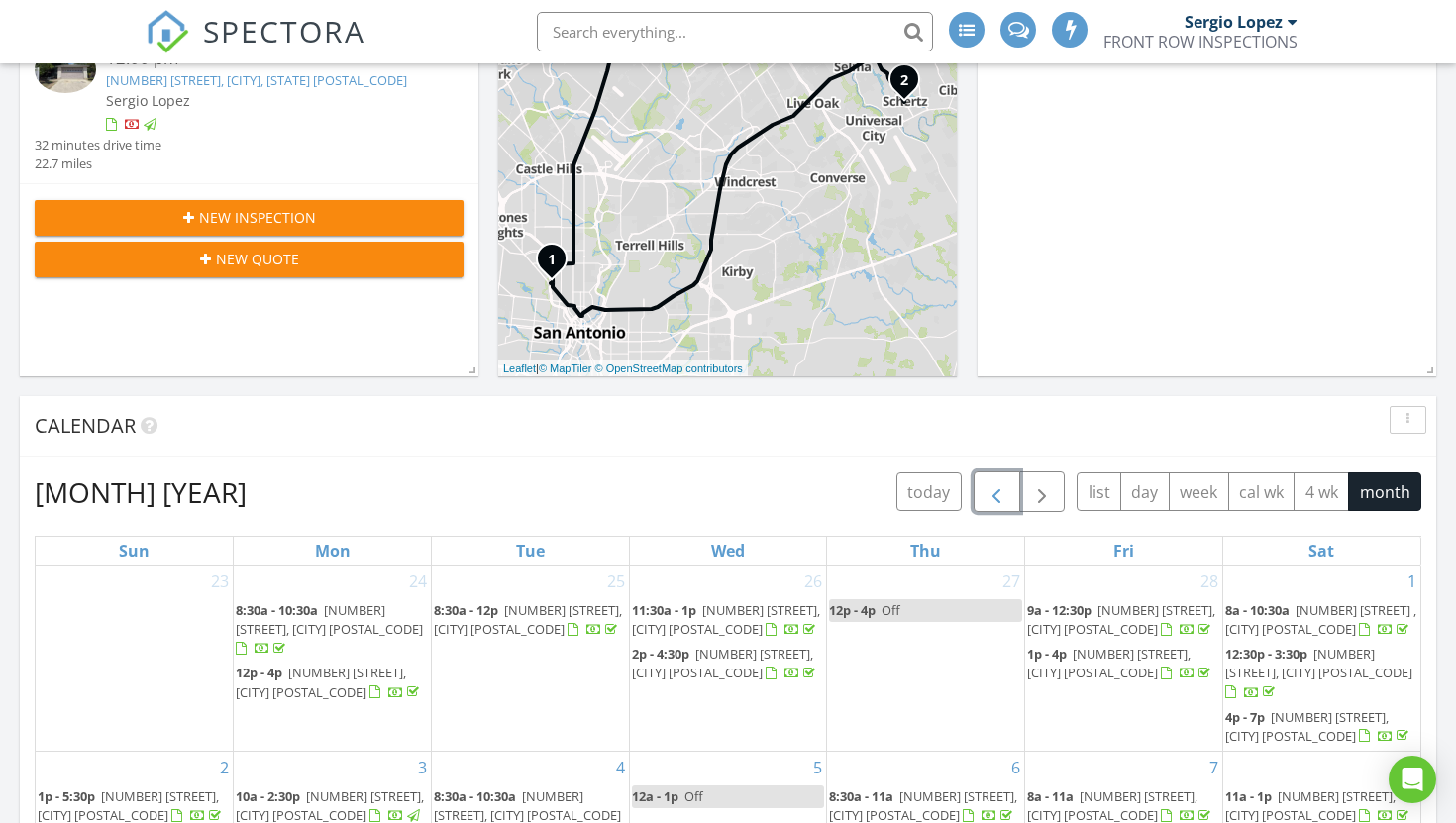 click at bounding box center [996, 492] 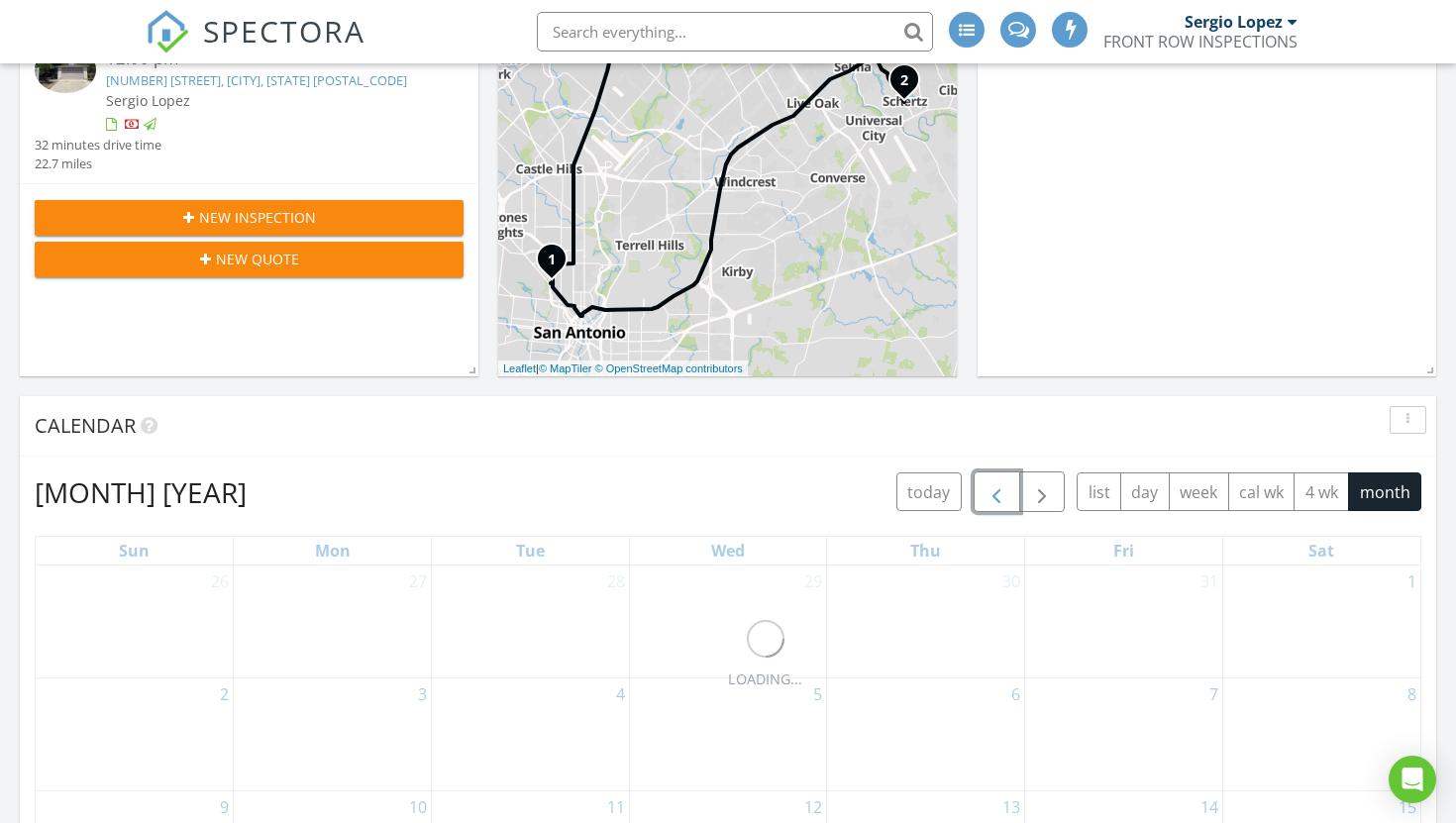 click at bounding box center (996, 492) 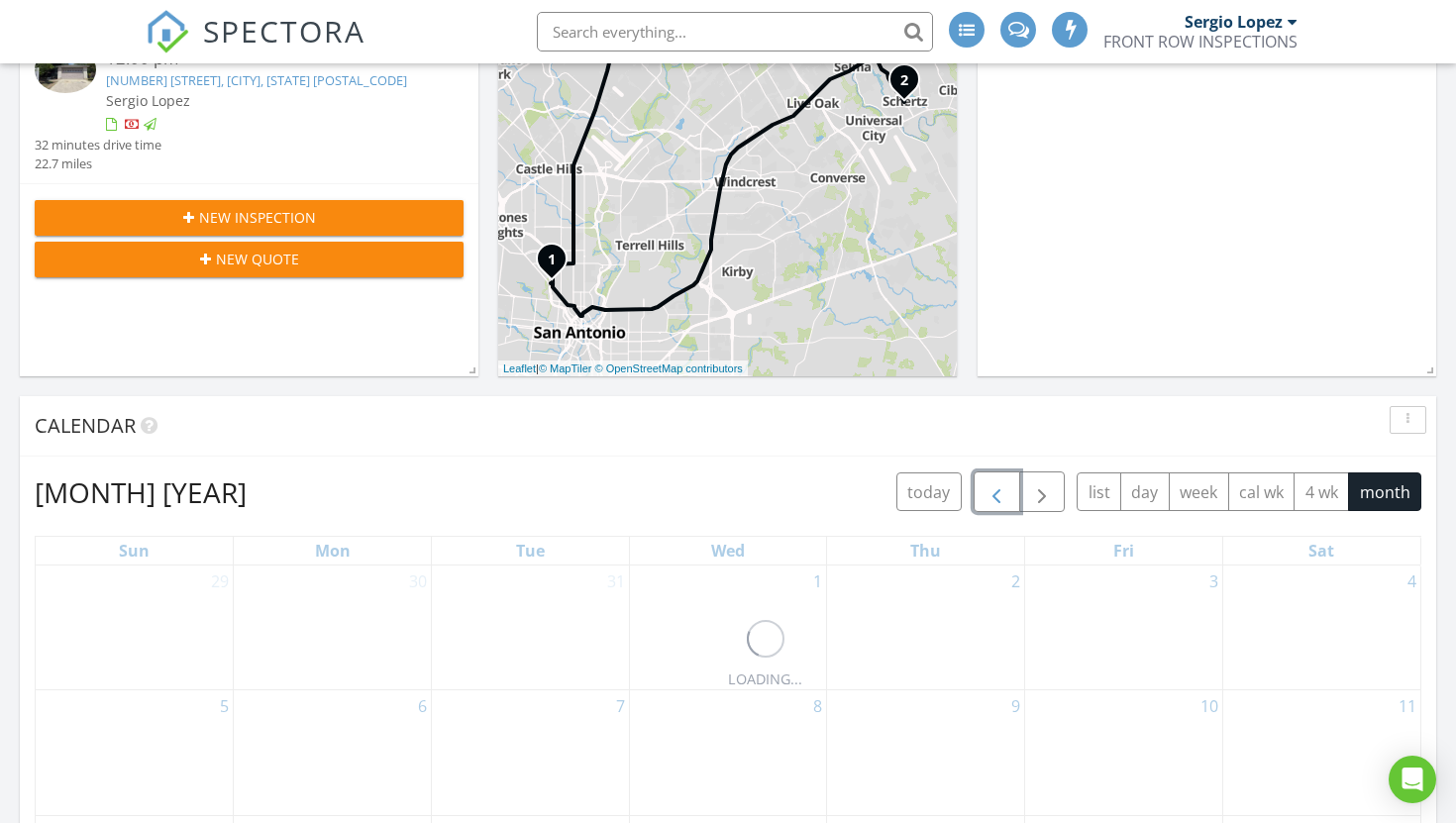 click at bounding box center [996, 492] 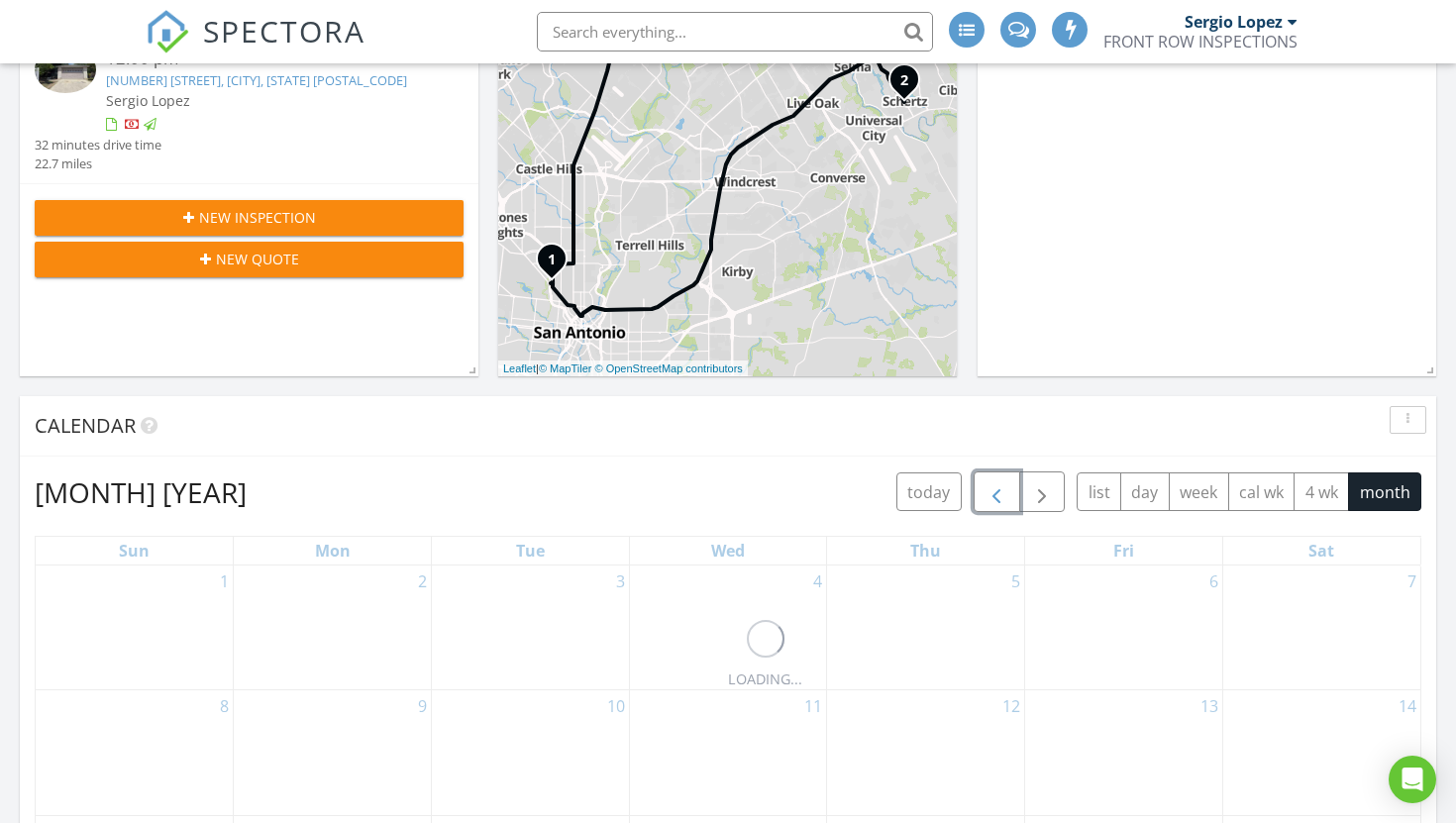click at bounding box center [996, 492] 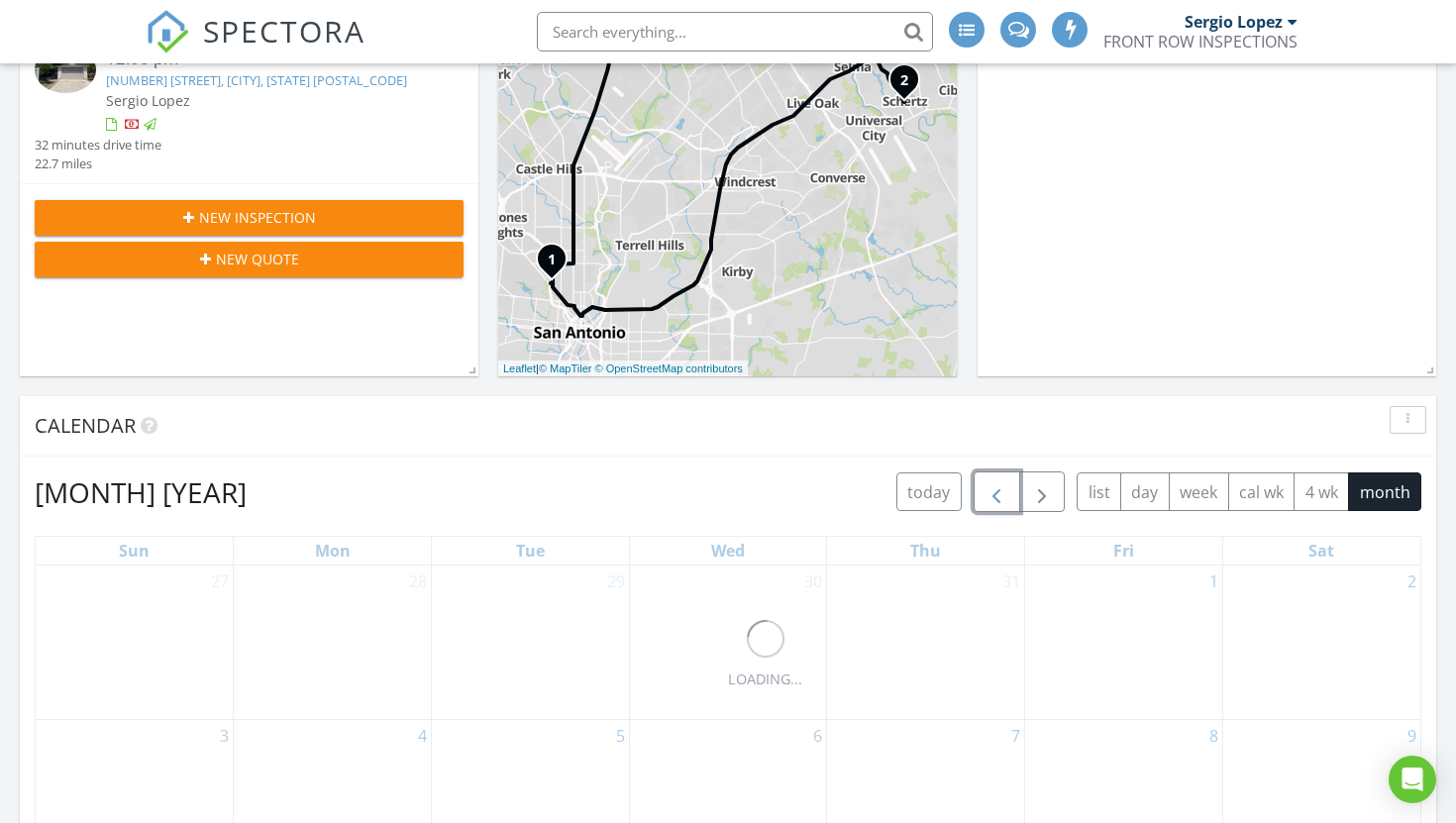 click at bounding box center (996, 492) 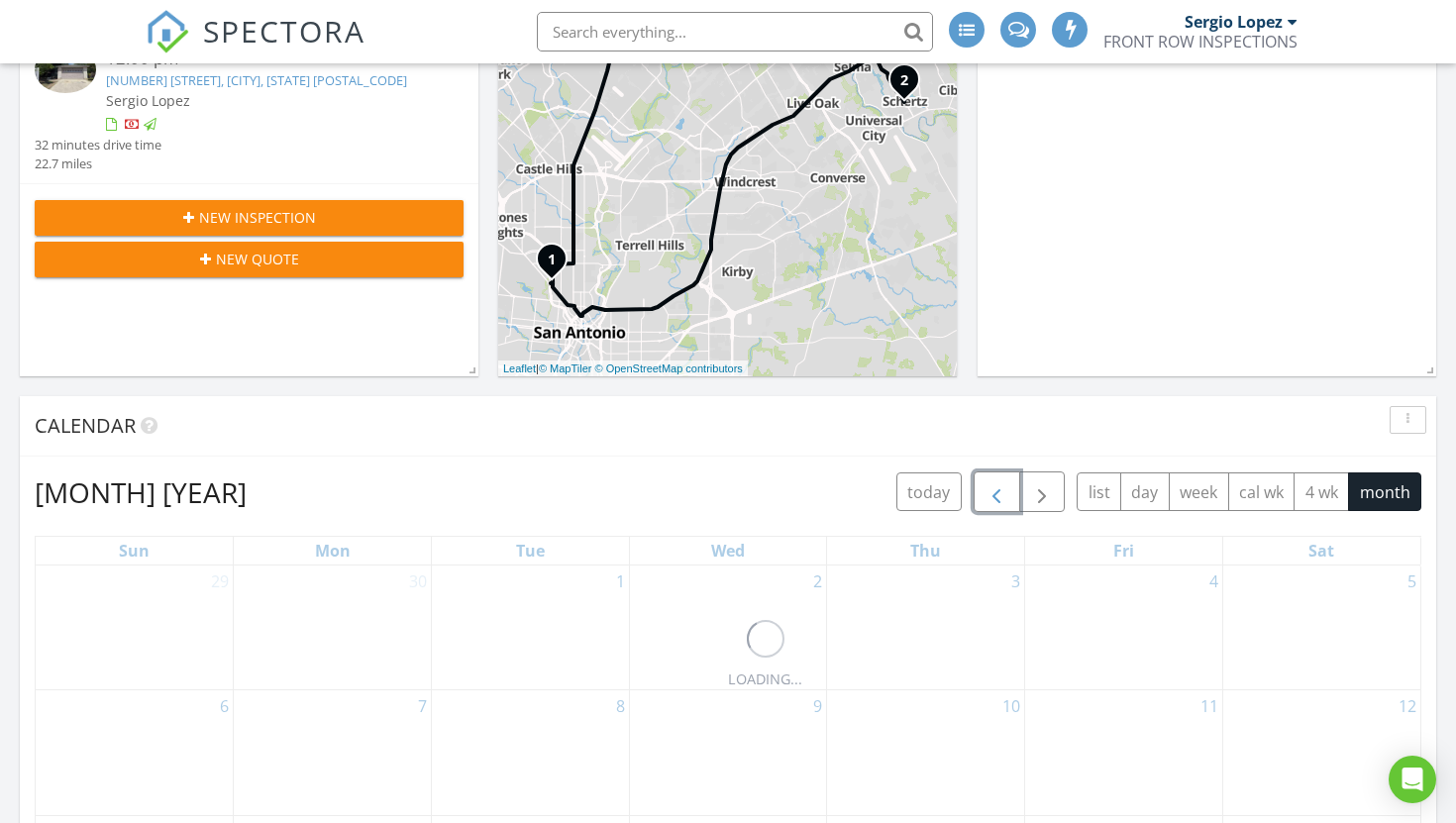 click at bounding box center (996, 492) 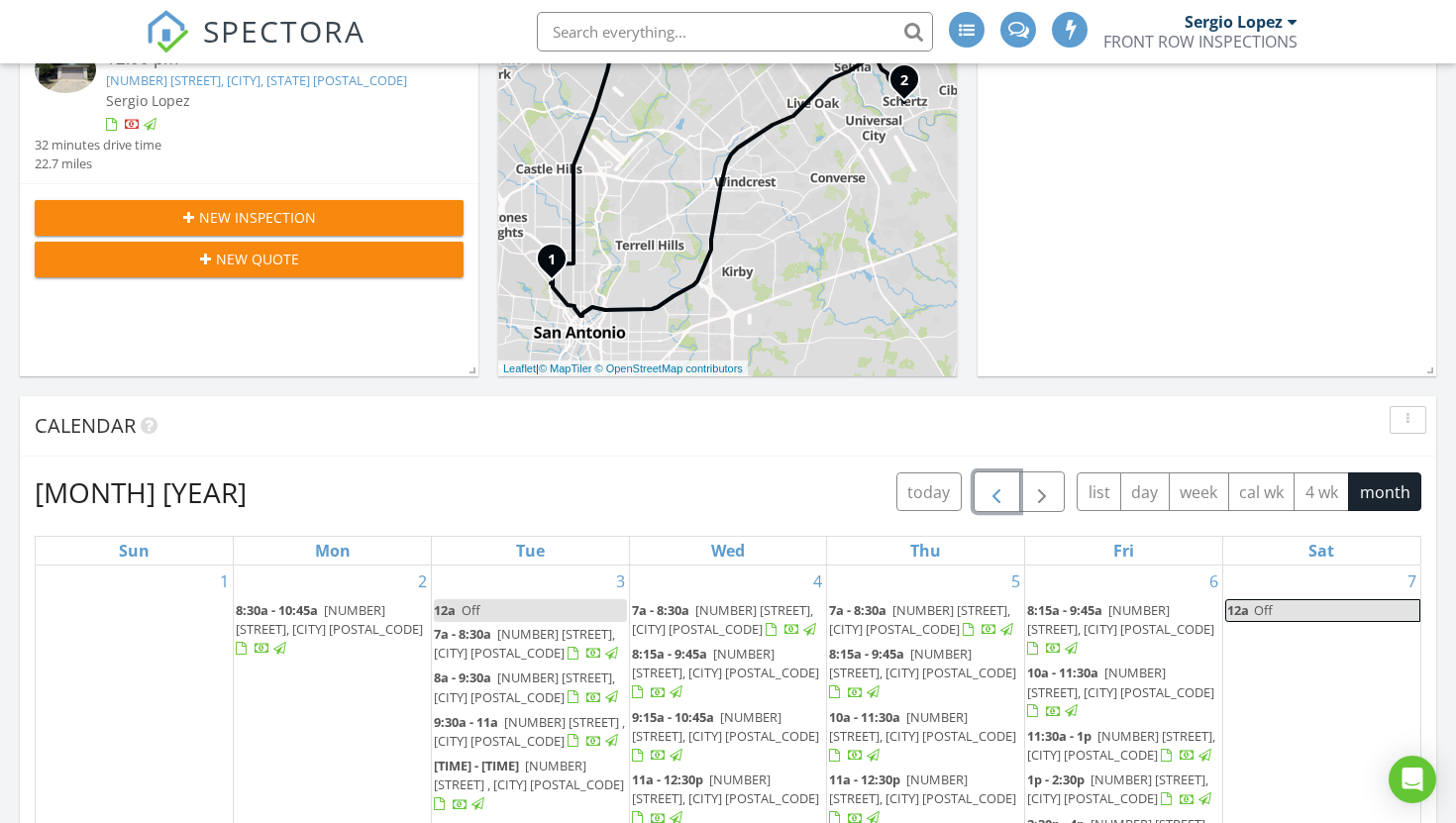 click at bounding box center [996, 492] 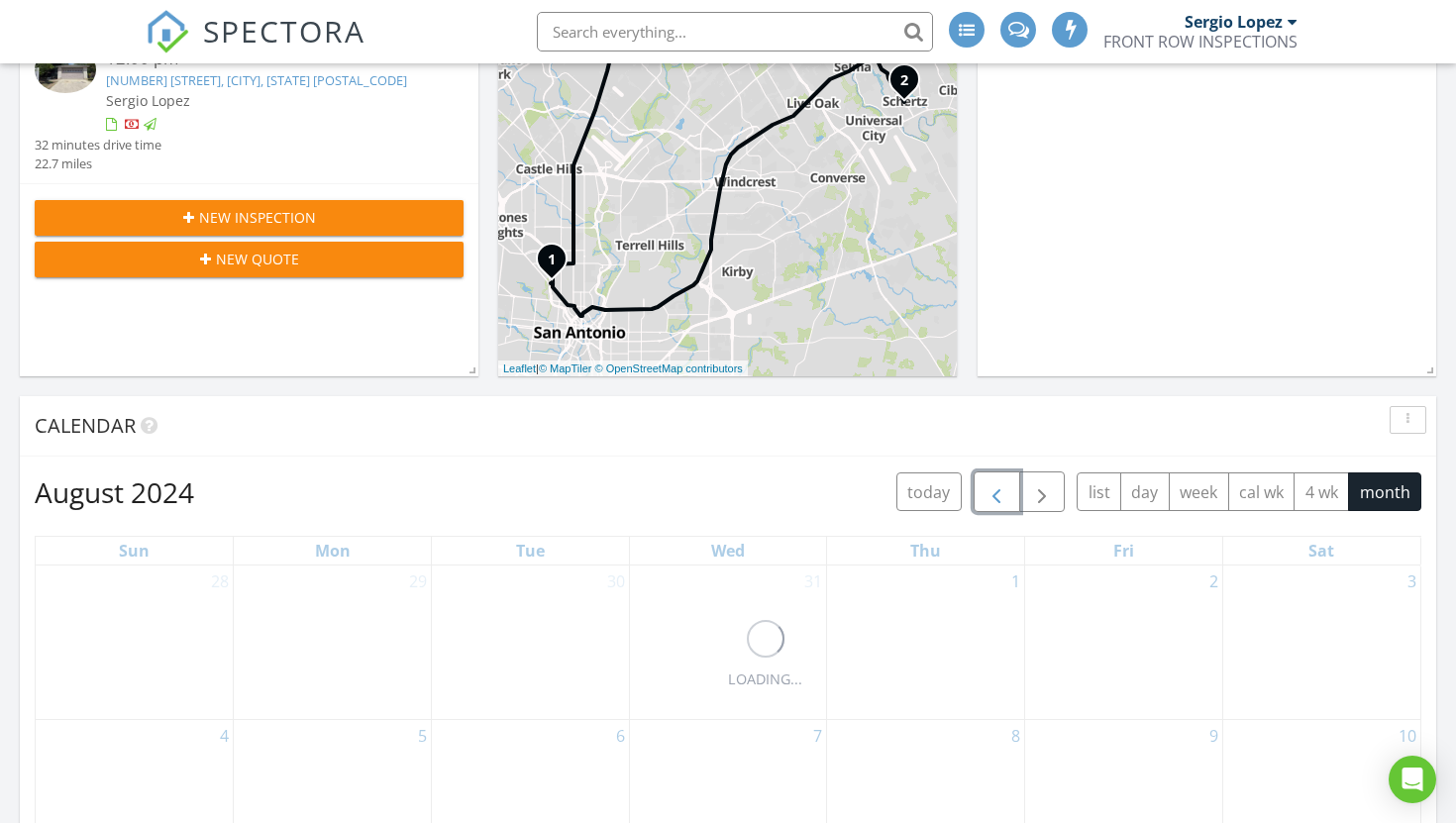 click at bounding box center (996, 492) 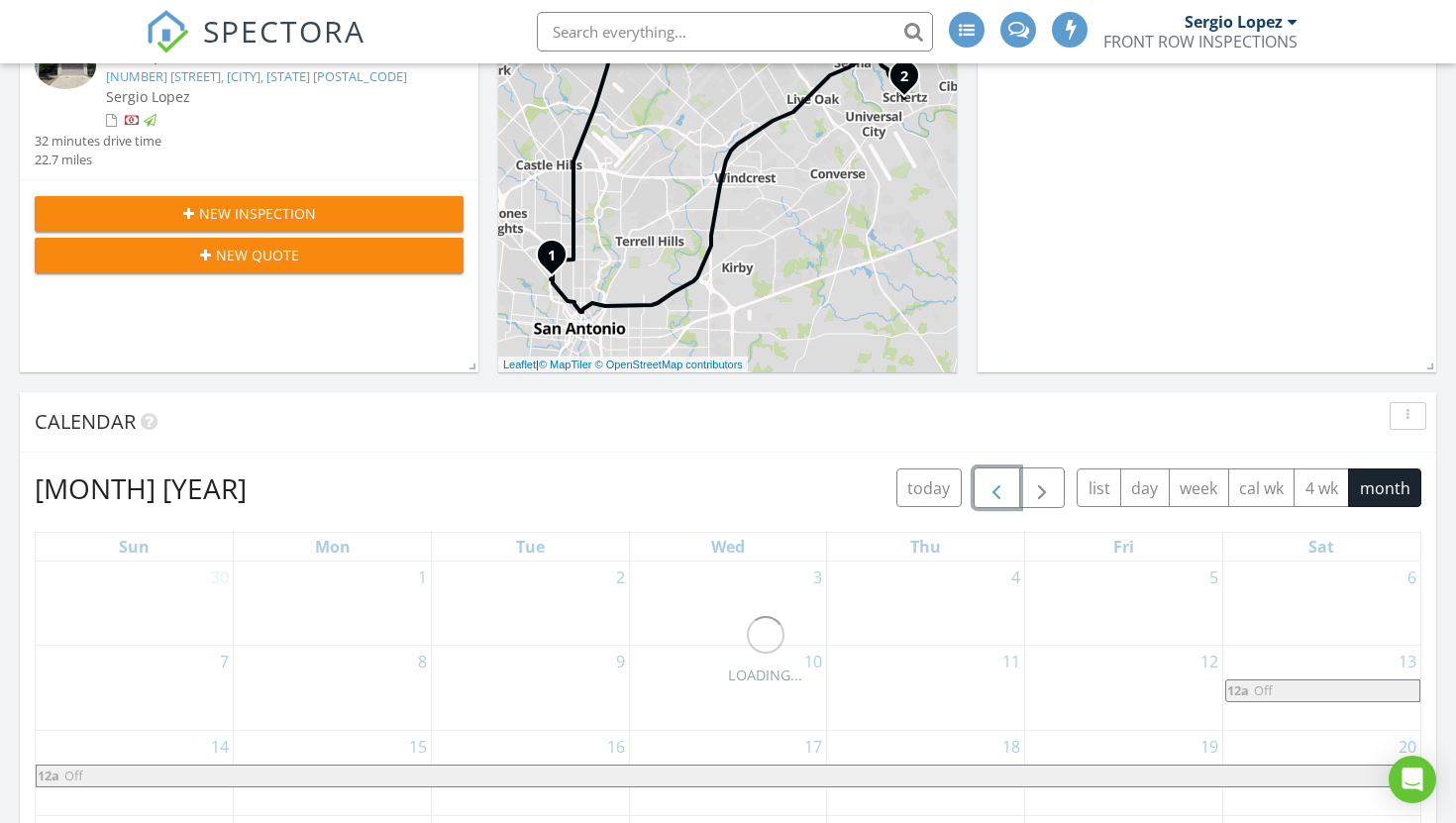 scroll, scrollTop: 617, scrollLeft: 0, axis: vertical 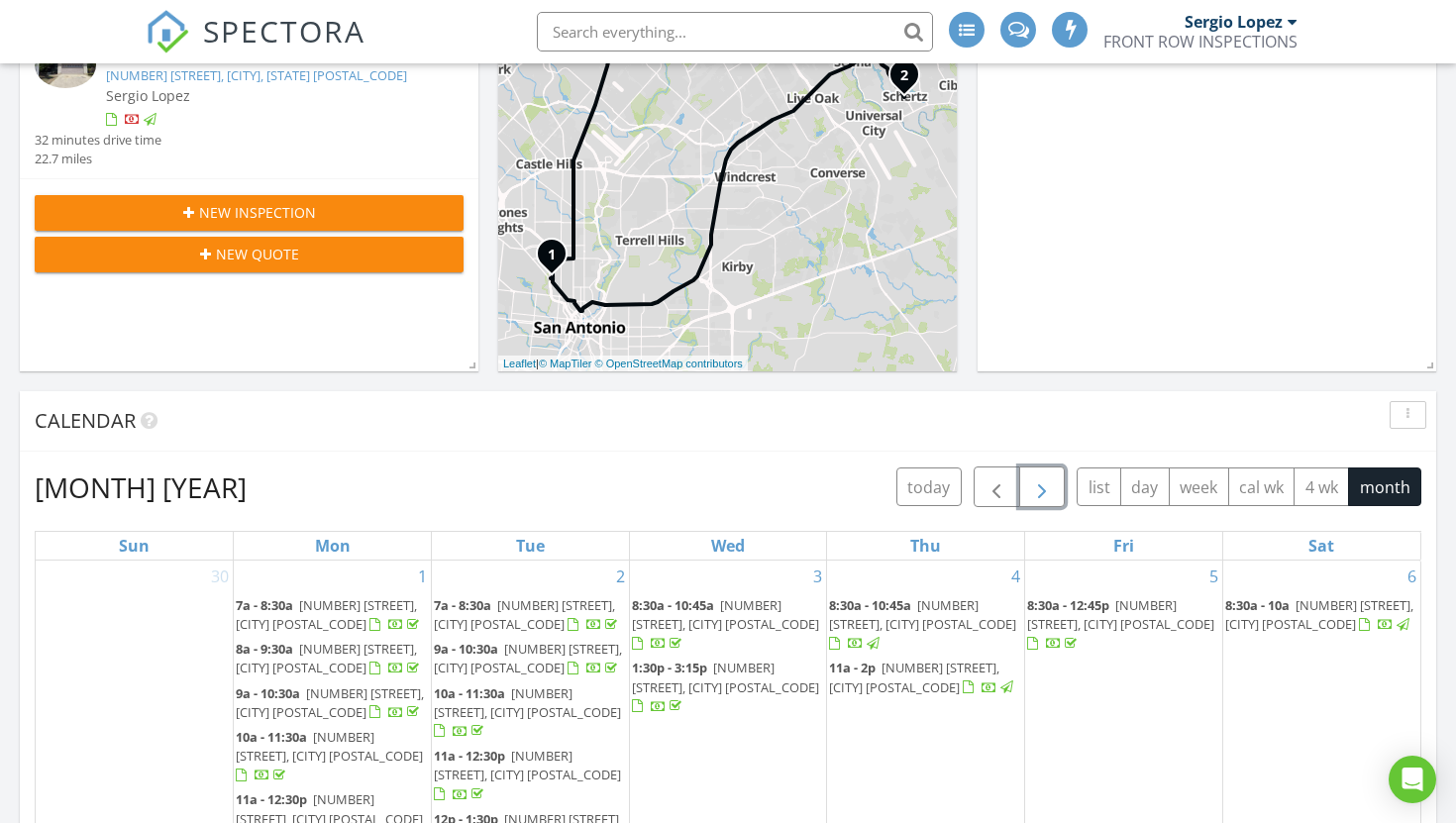click at bounding box center (1042, 487) 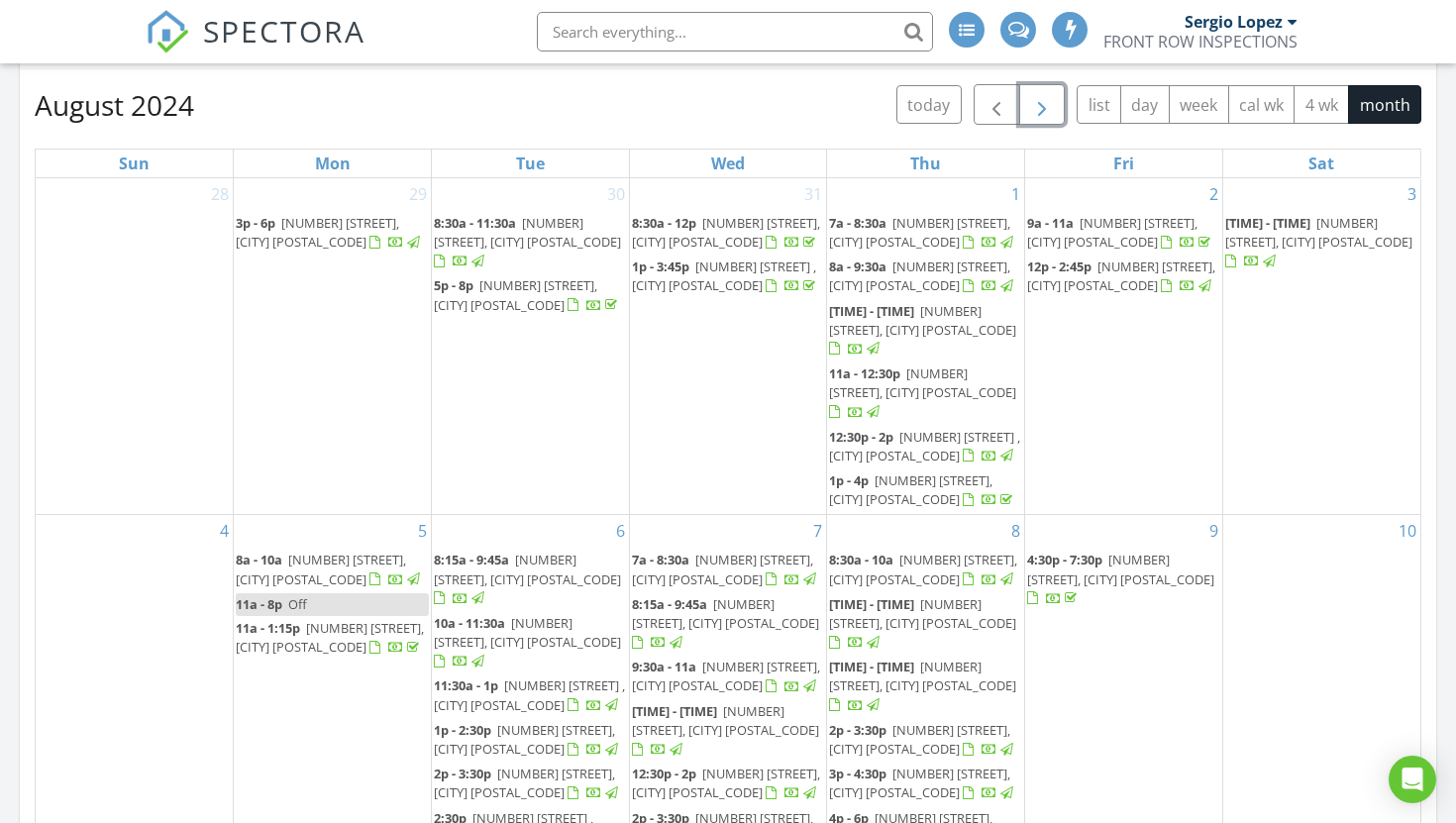 scroll, scrollTop: 1004, scrollLeft: 0, axis: vertical 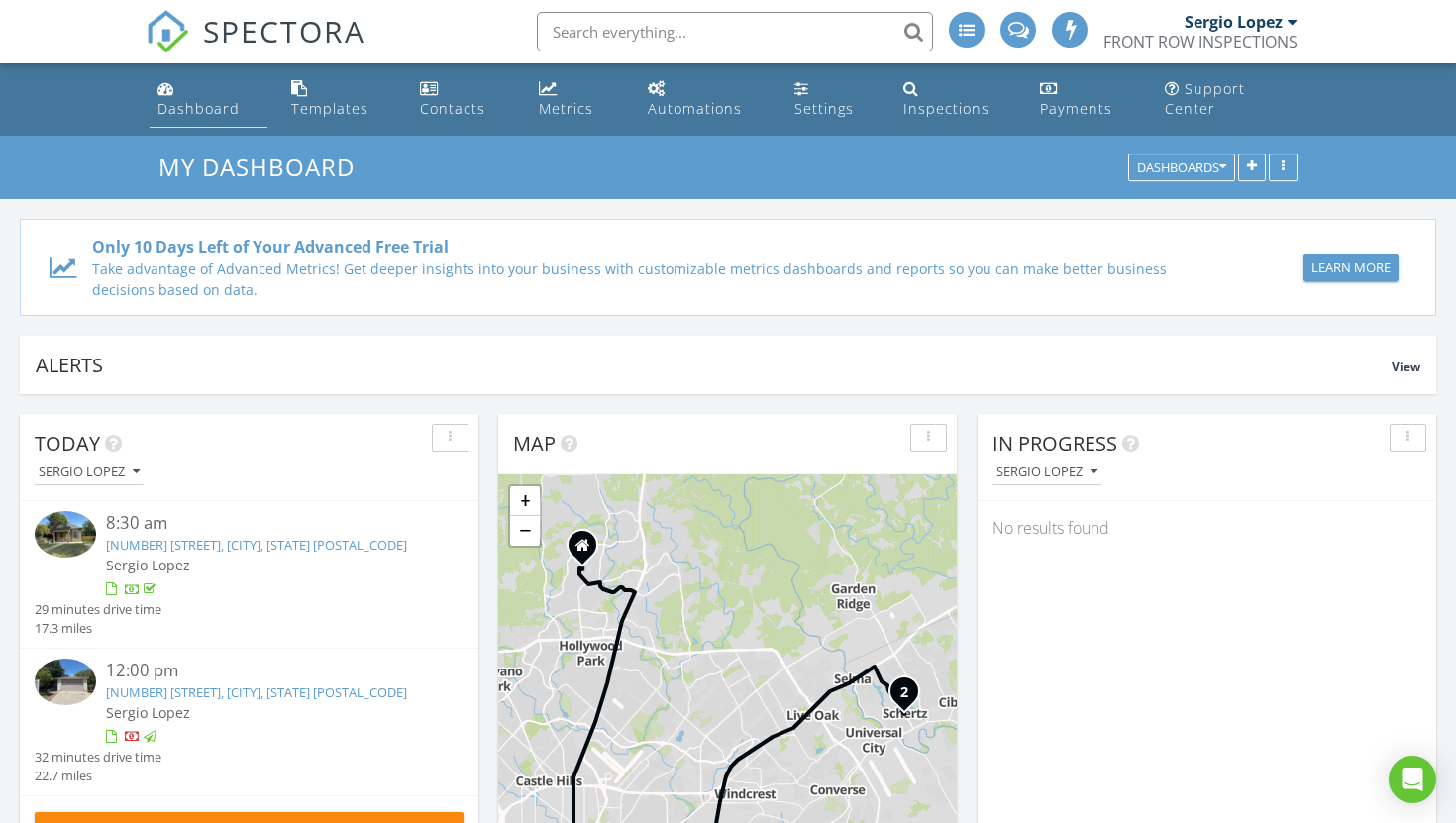 click on "Dashboard" at bounding box center [208, 99] 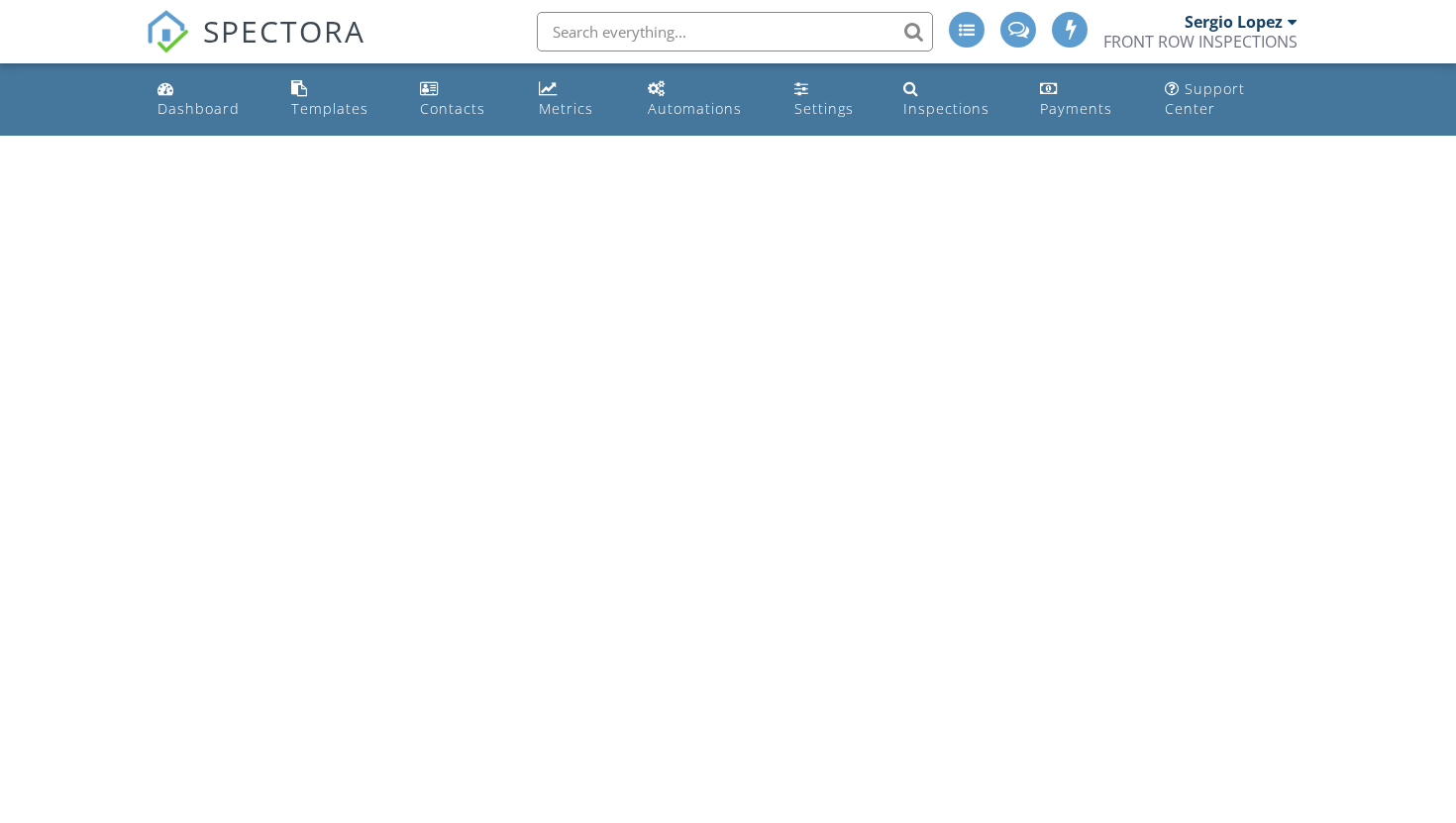 scroll, scrollTop: 0, scrollLeft: 0, axis: both 